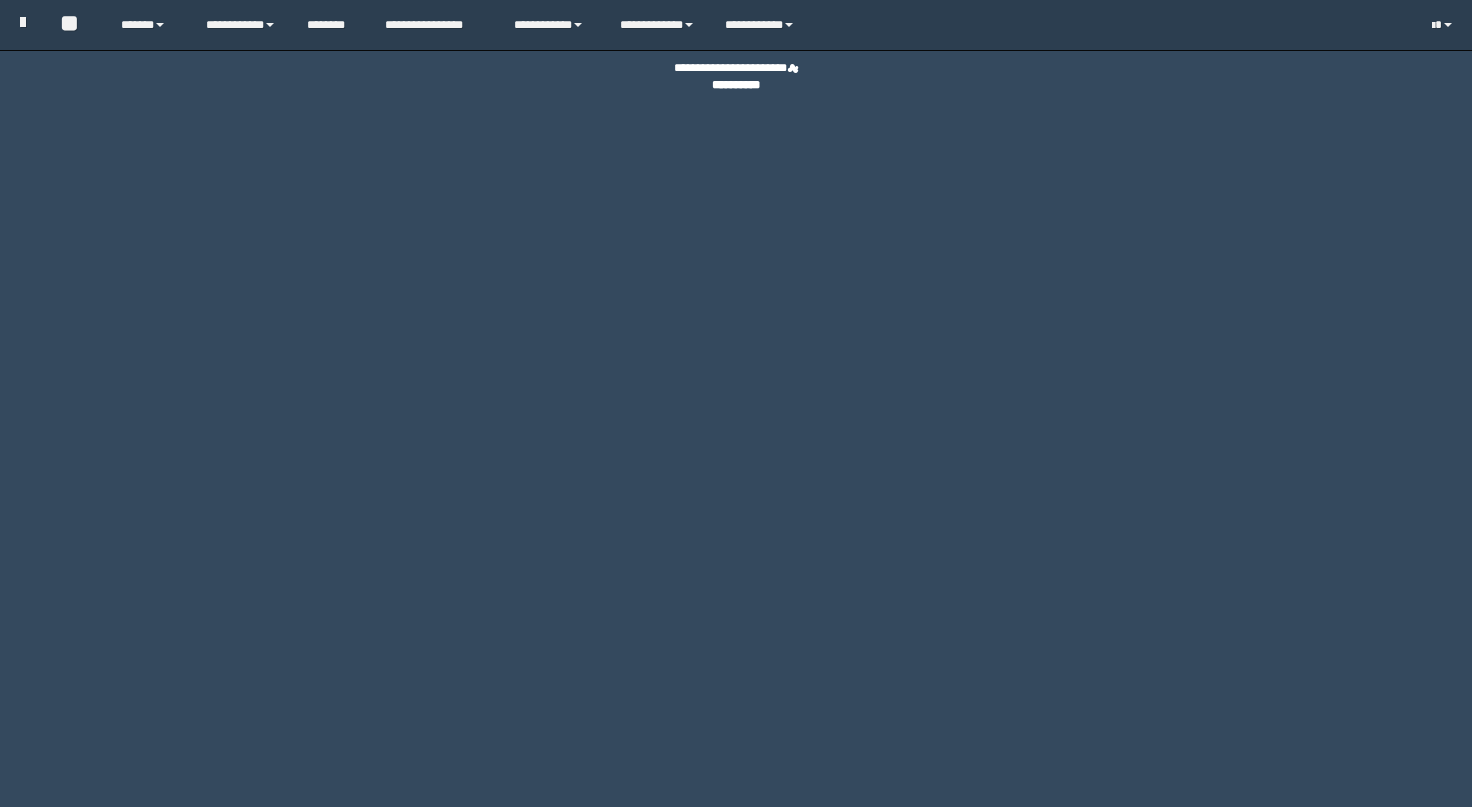 scroll, scrollTop: 0, scrollLeft: 0, axis: both 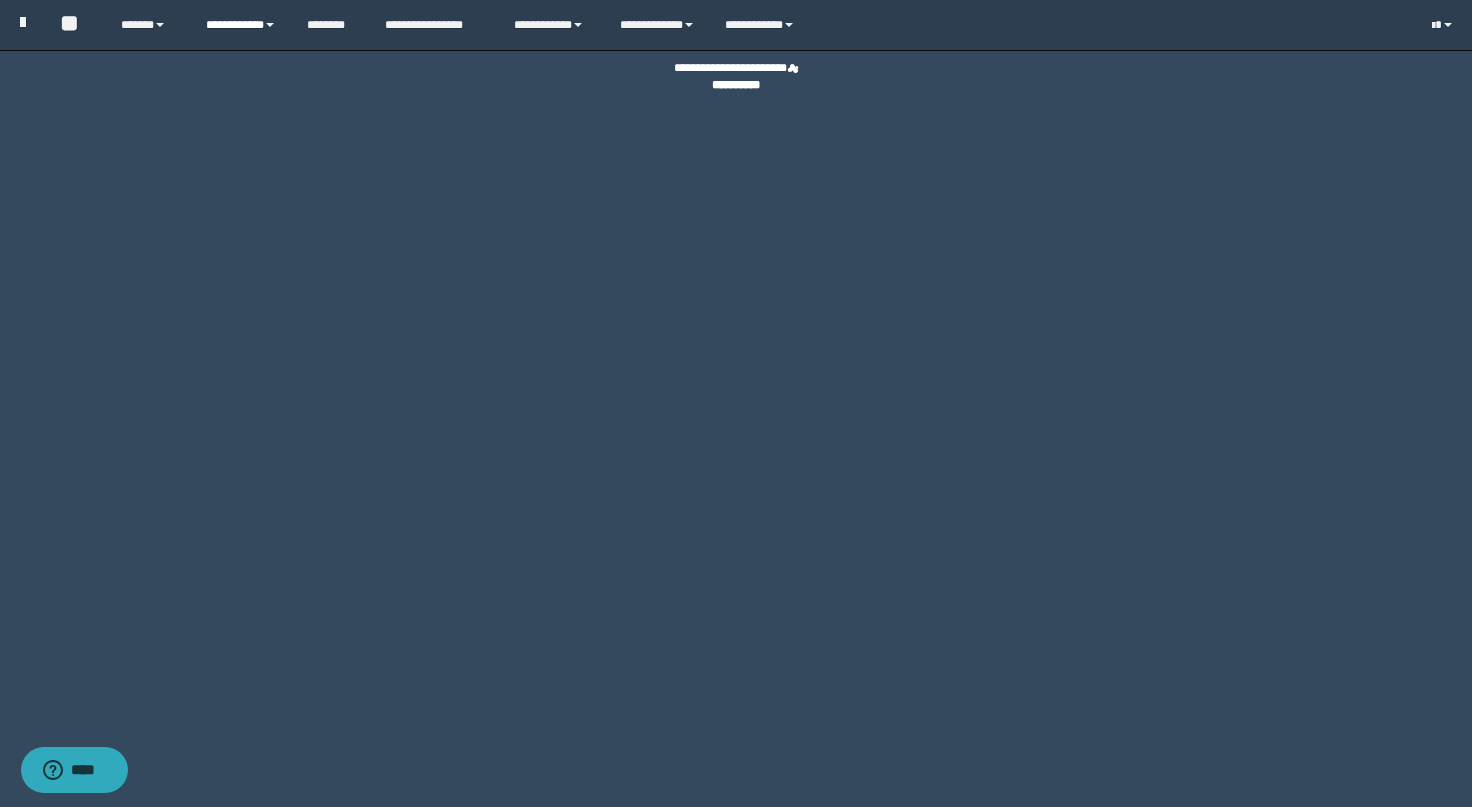 click on "**********" at bounding box center (241, 25) 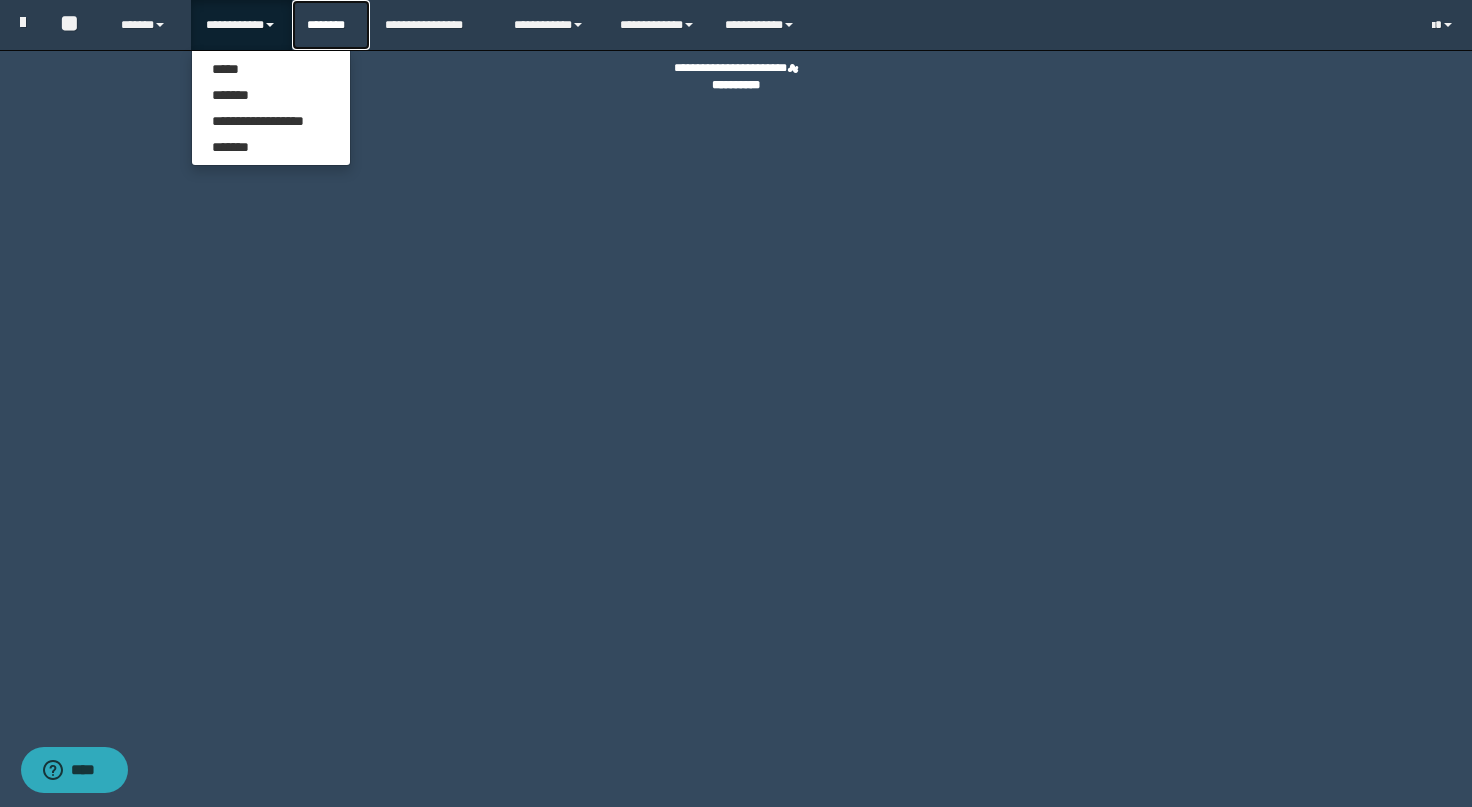 click on "********" at bounding box center [331, 25] 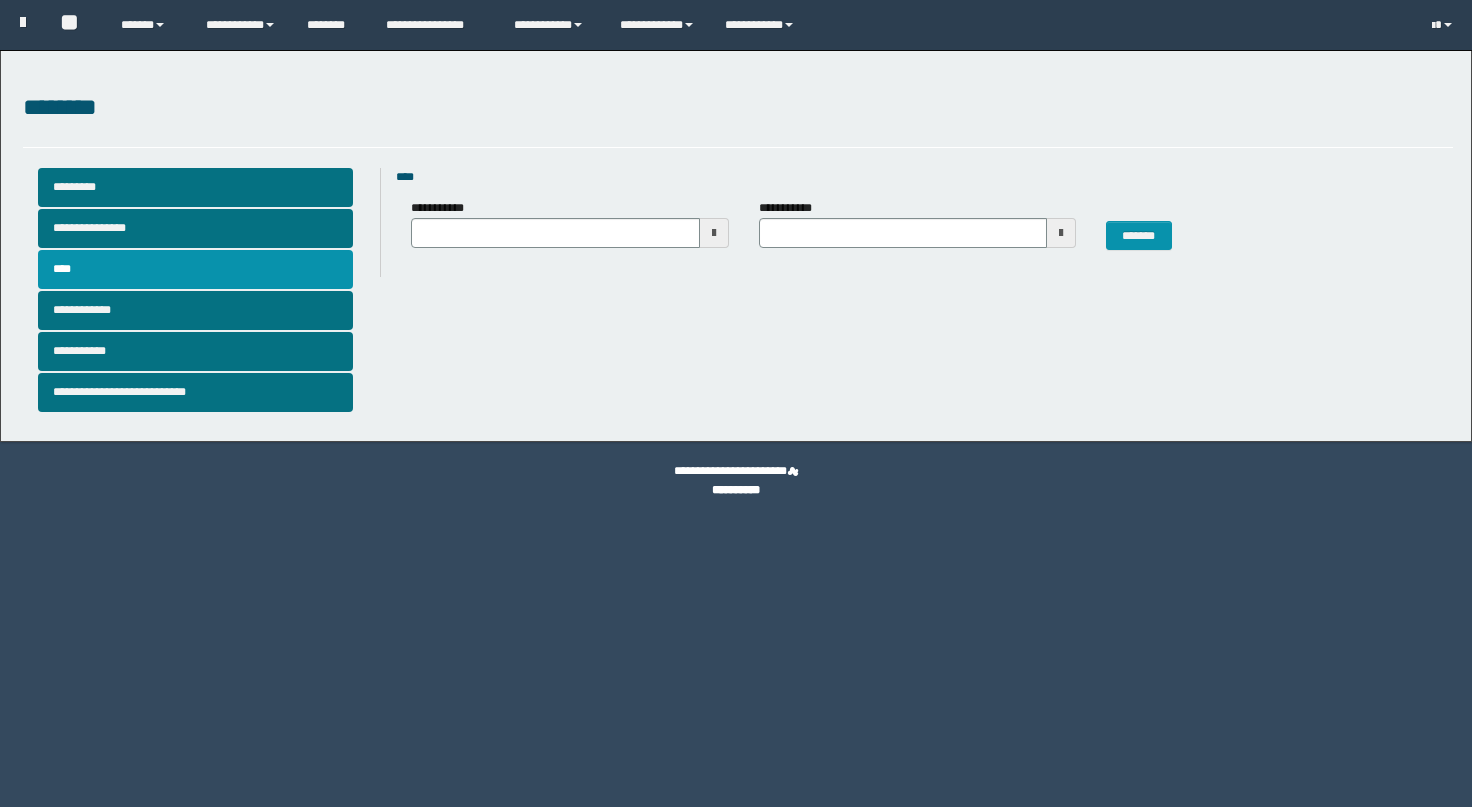 scroll, scrollTop: 0, scrollLeft: 0, axis: both 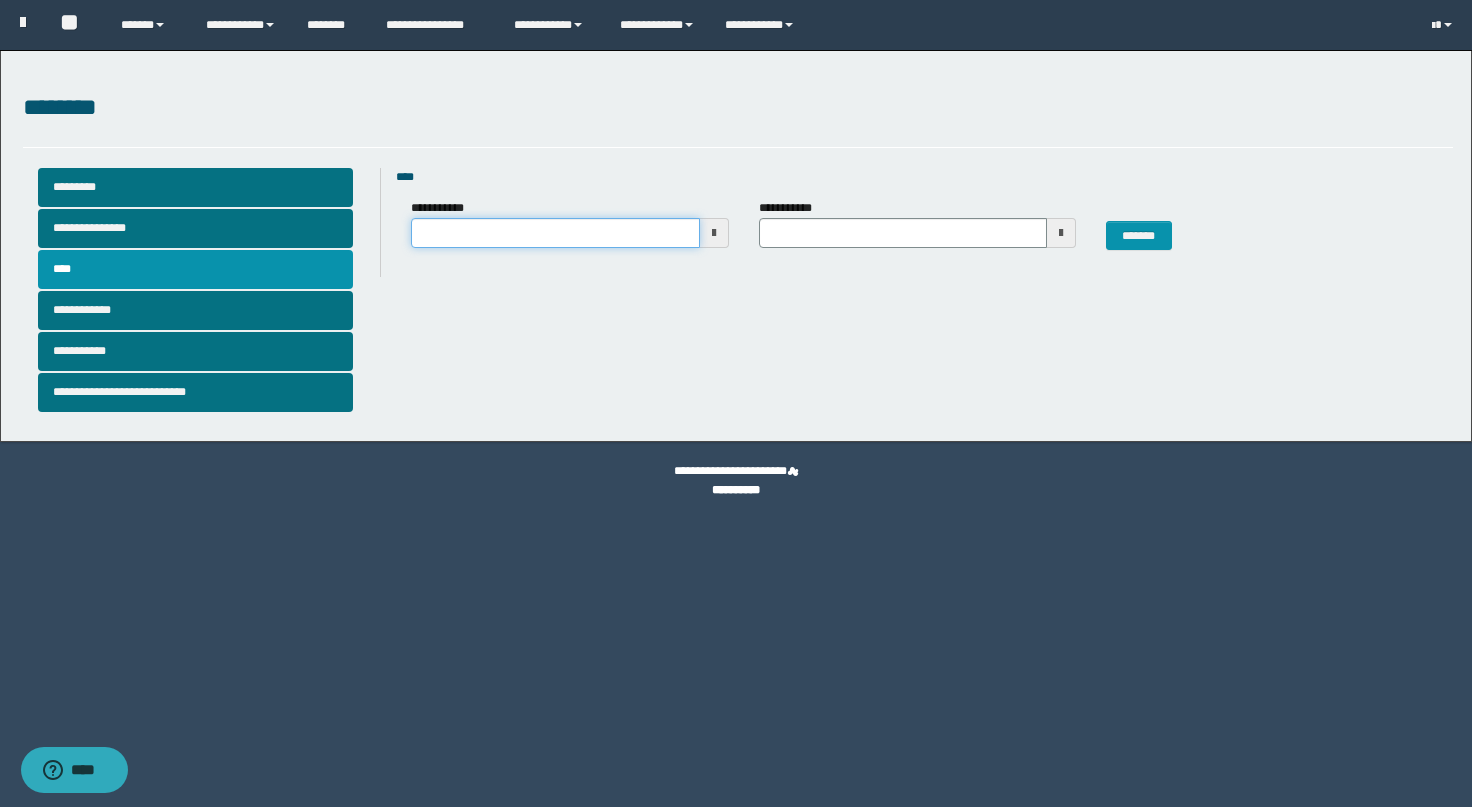 click on "**********" at bounding box center (555, 233) 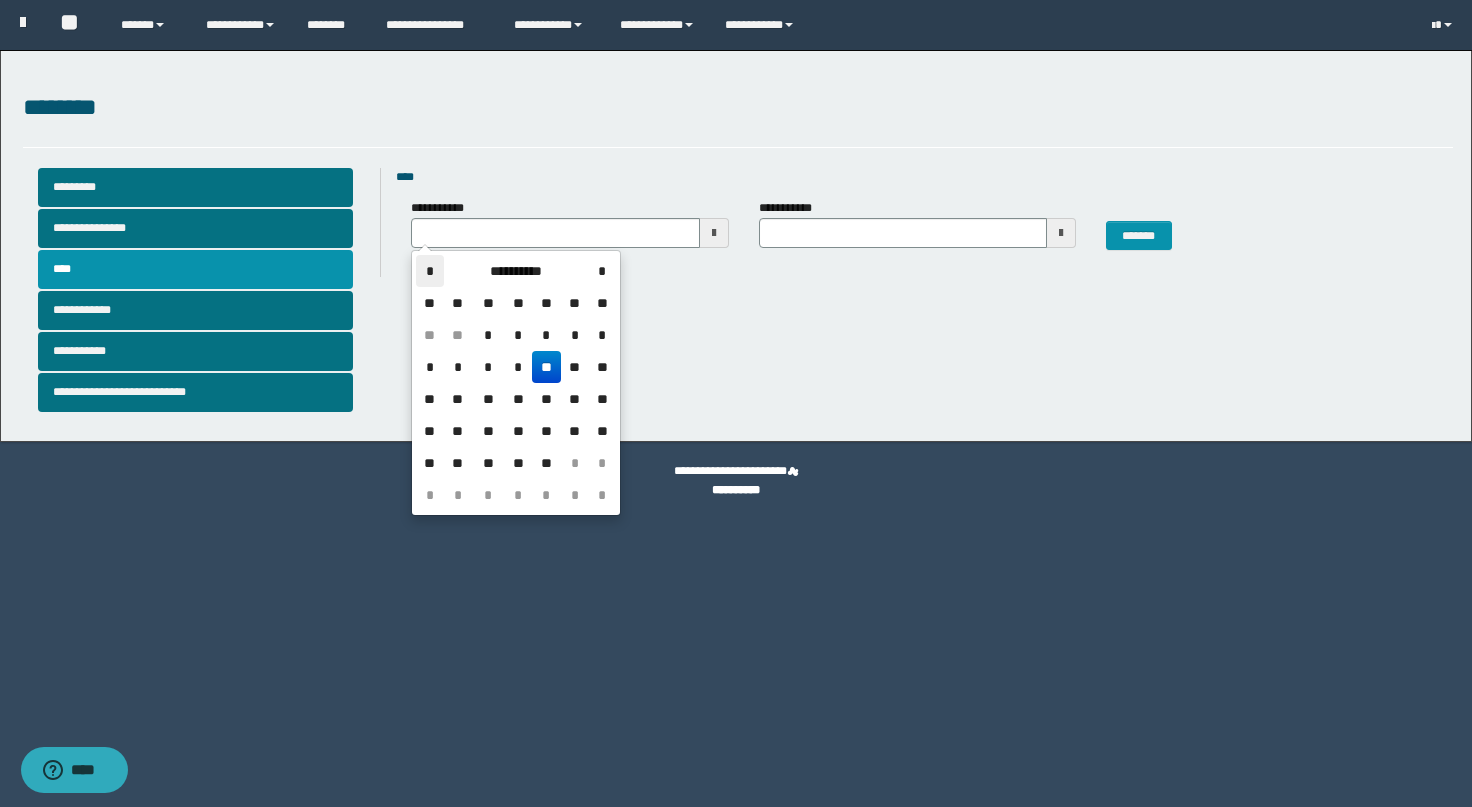 click on "*" at bounding box center (430, 271) 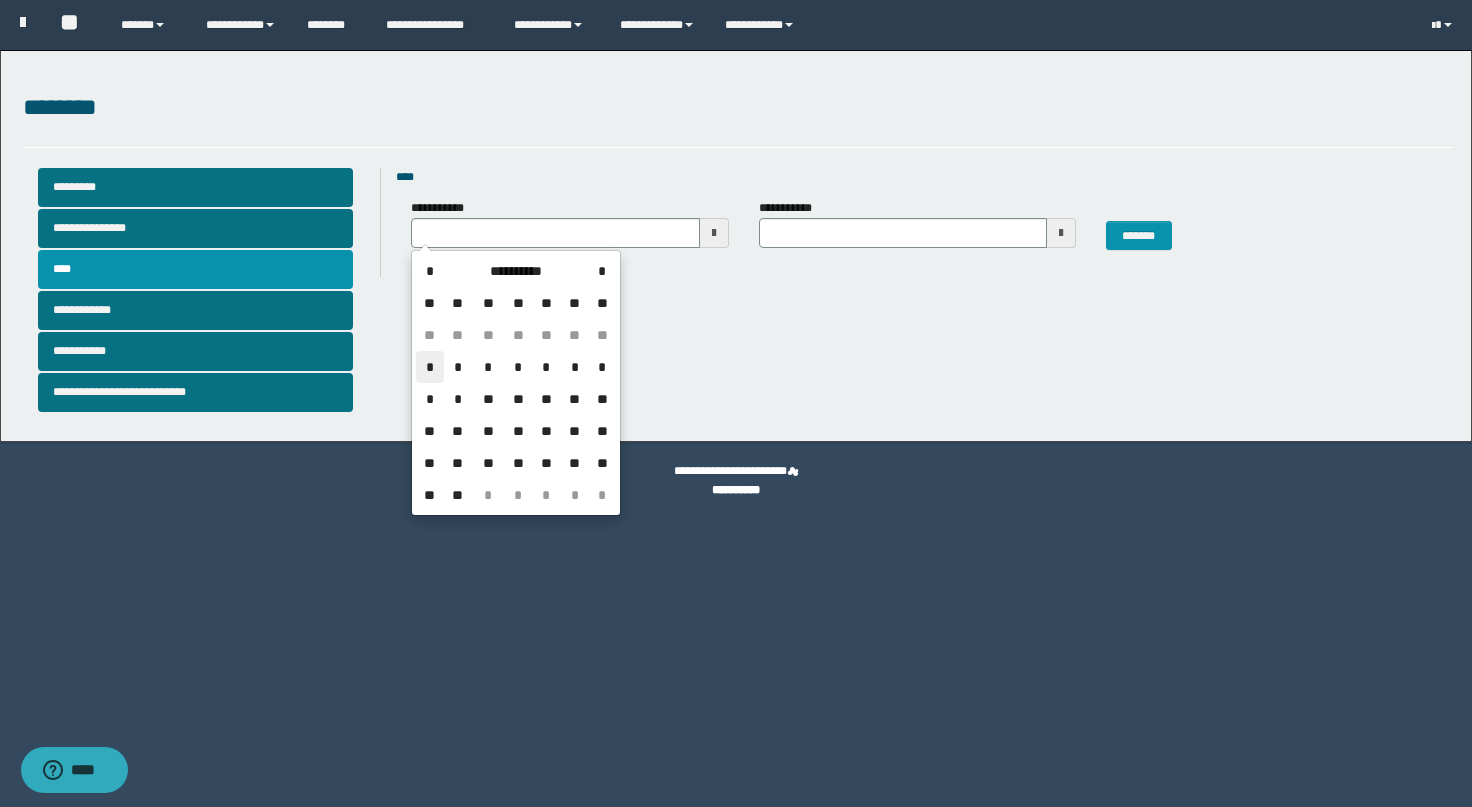 click on "*" at bounding box center (430, 367) 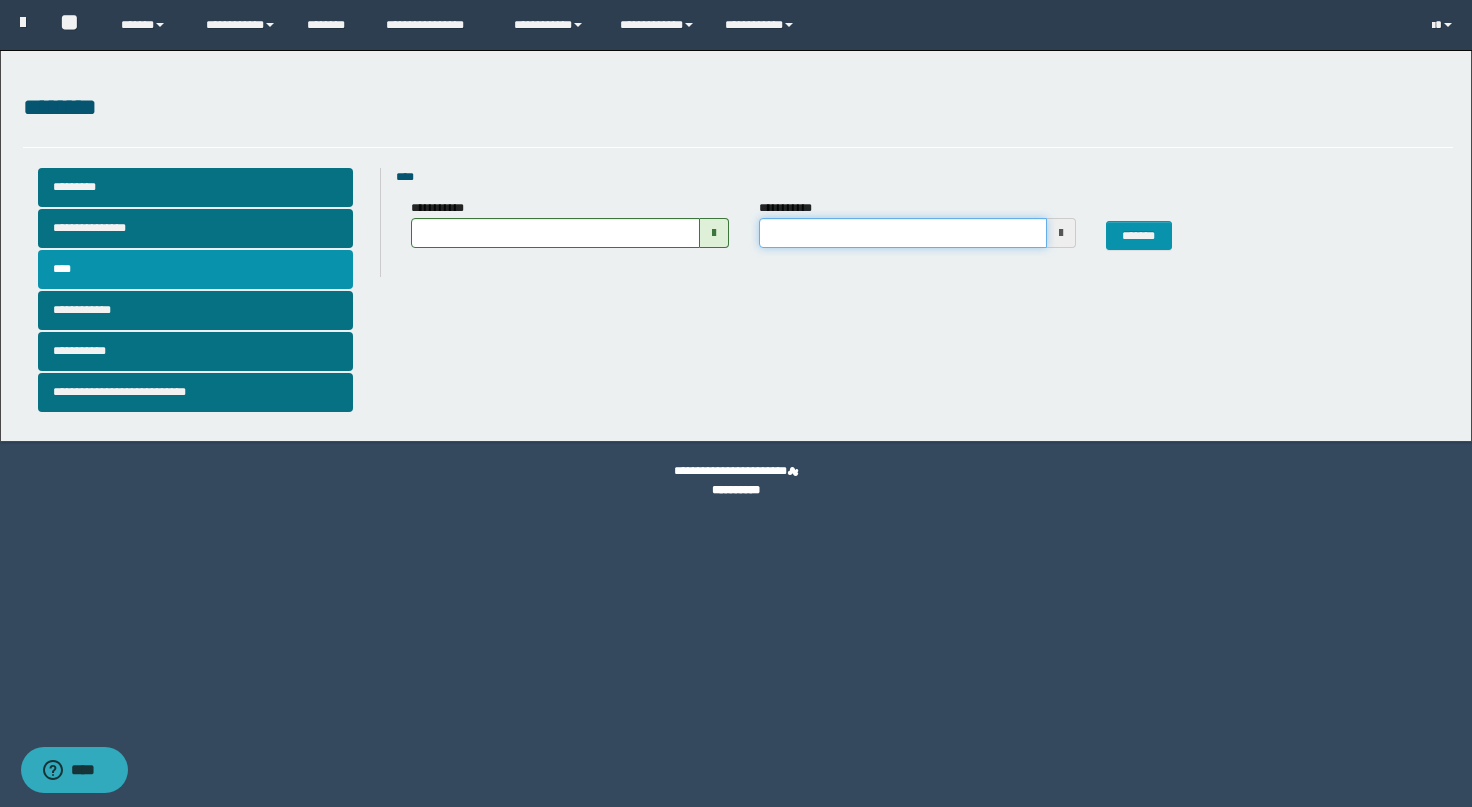 click on "**********" at bounding box center (903, 233) 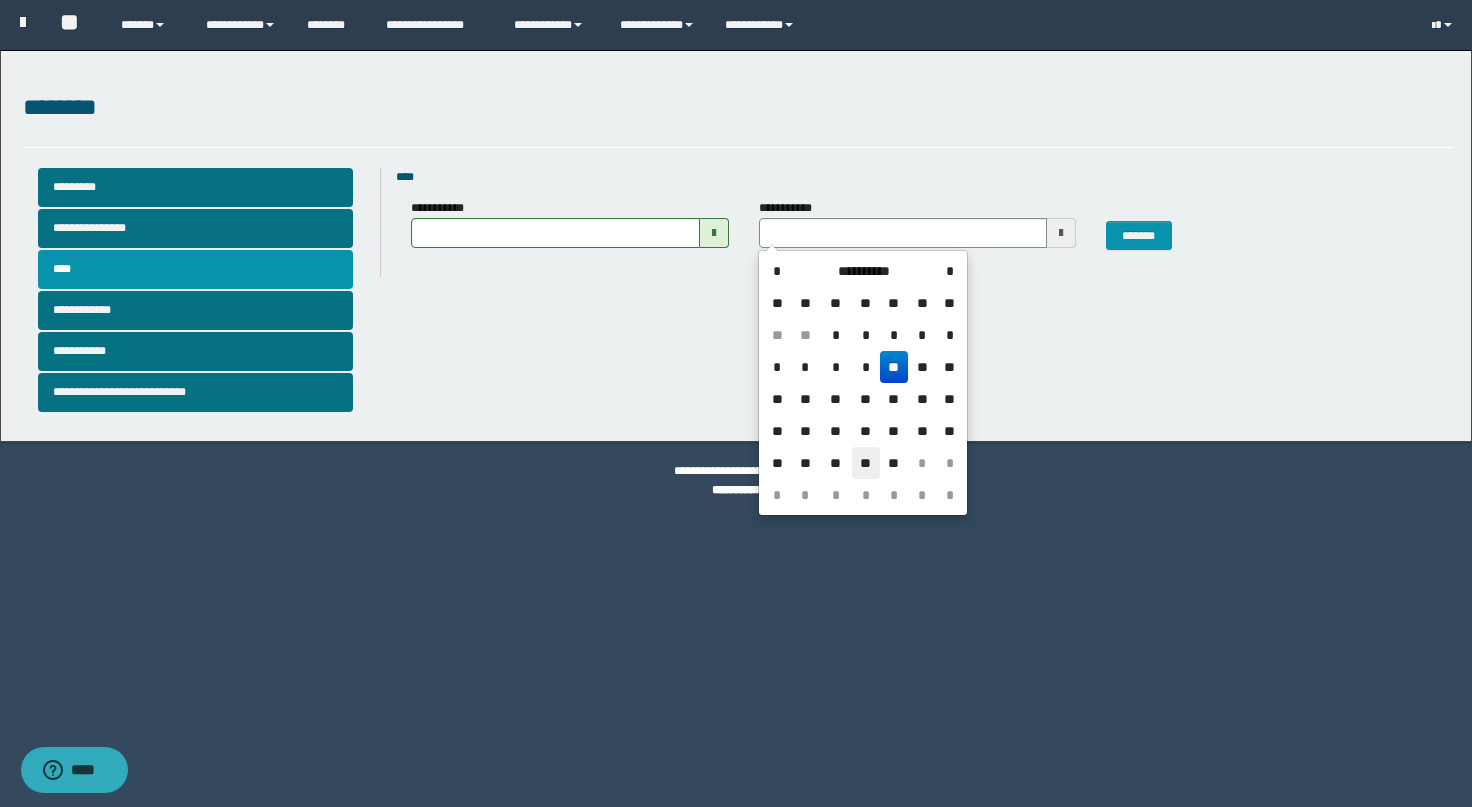 click on "**" at bounding box center (866, 463) 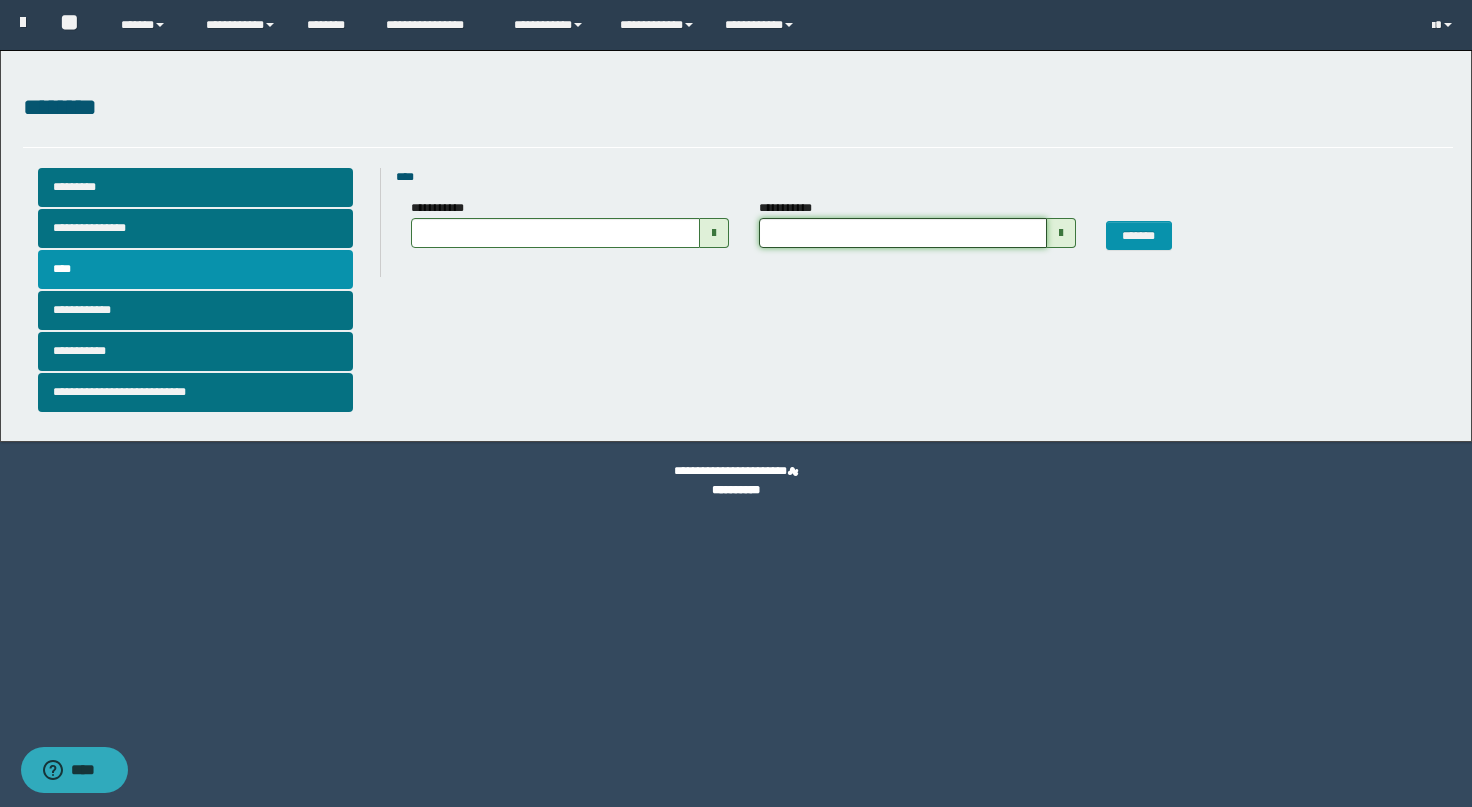 drag, startPoint x: 900, startPoint y: 230, endPoint x: 906, endPoint y: 249, distance: 19.924858 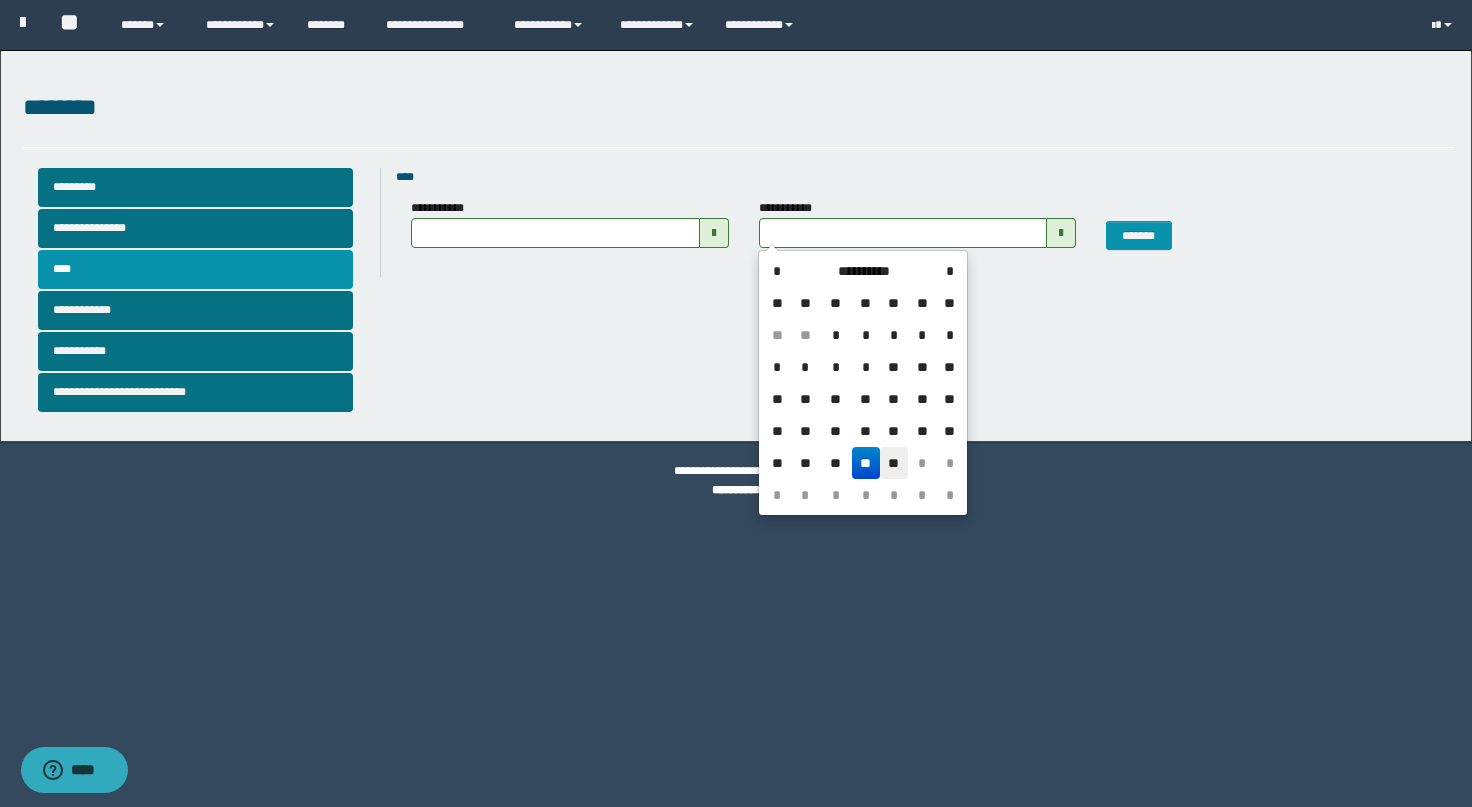 click on "**" at bounding box center (894, 463) 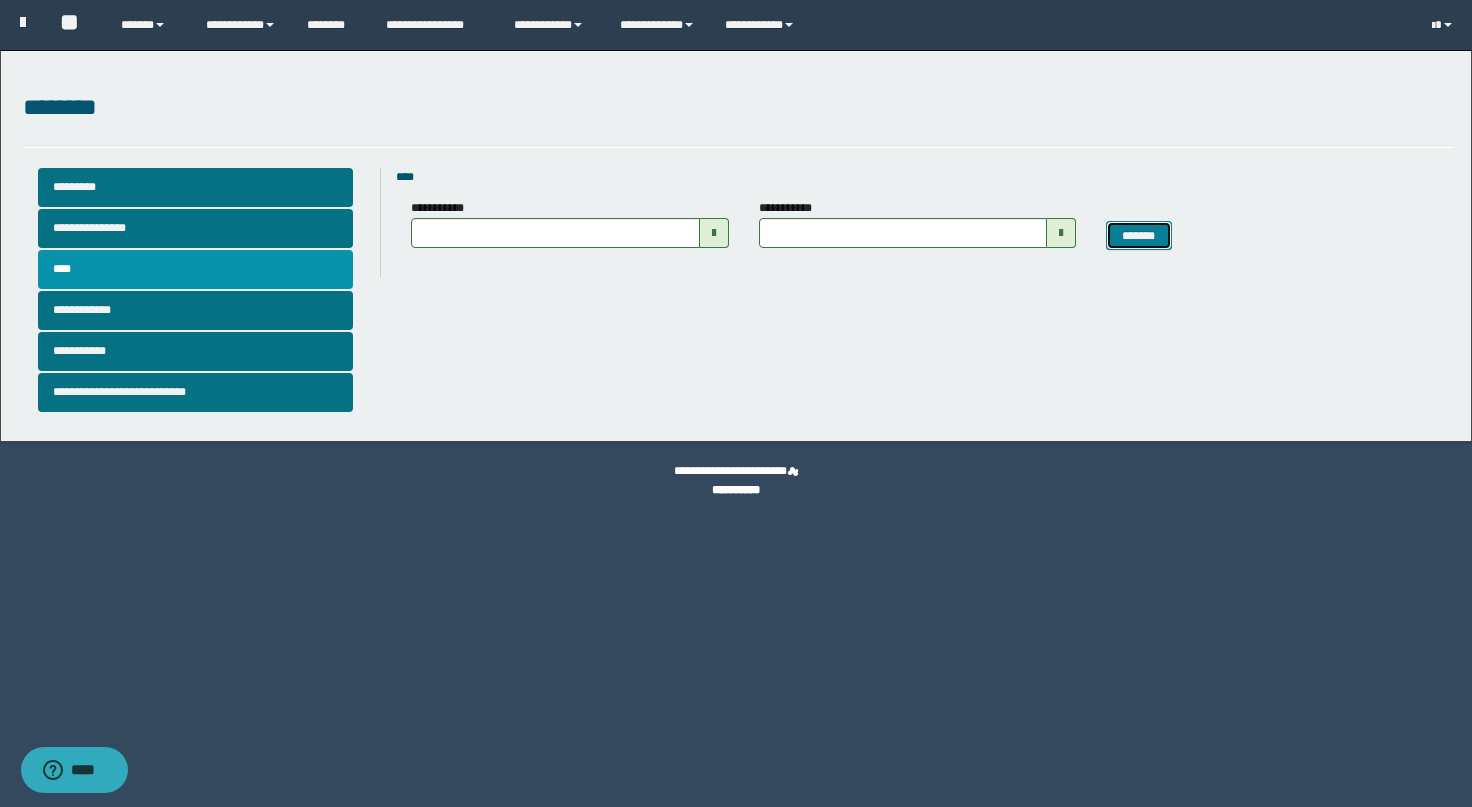 click on "*******" at bounding box center (1139, 236) 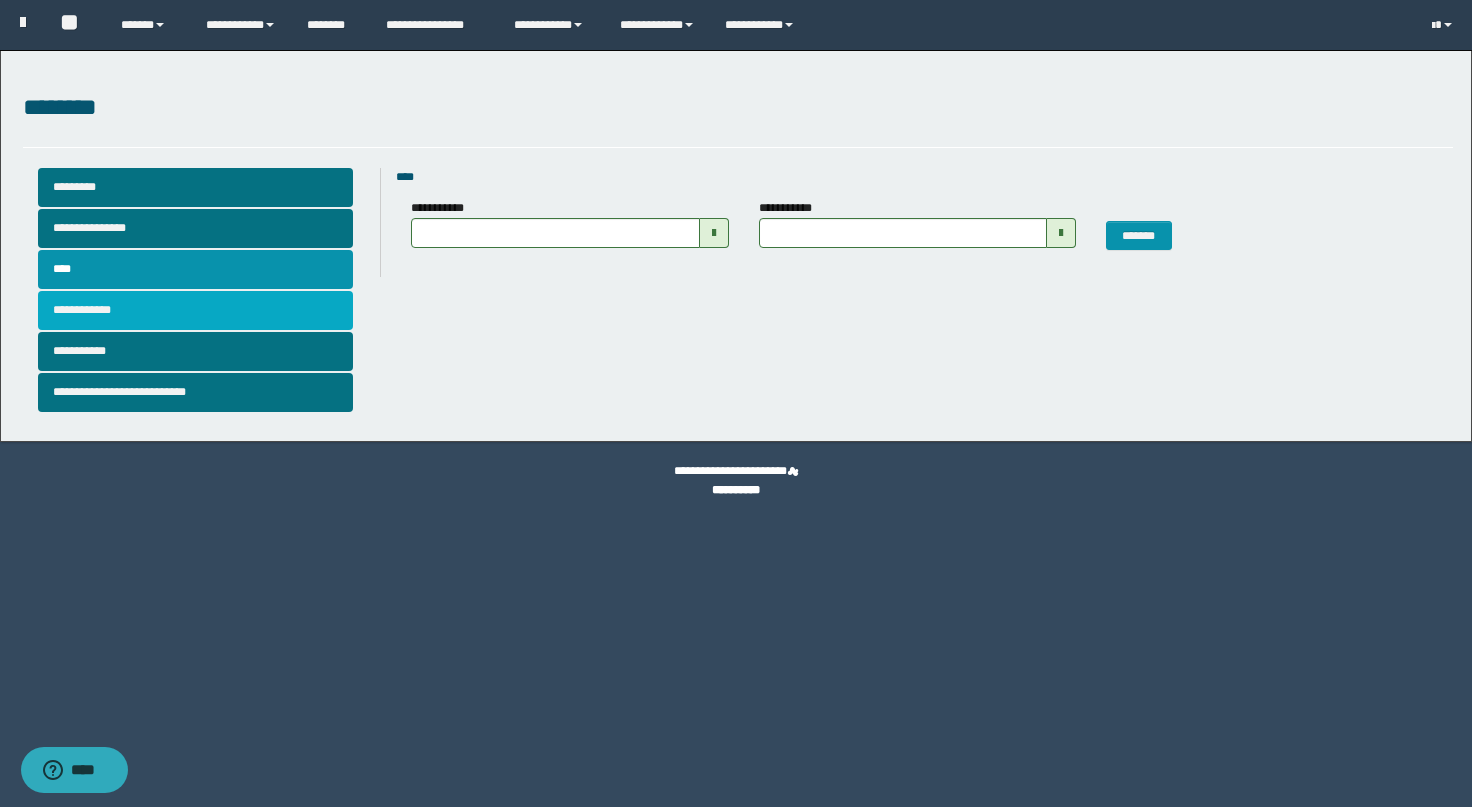click on "**********" at bounding box center [196, 310] 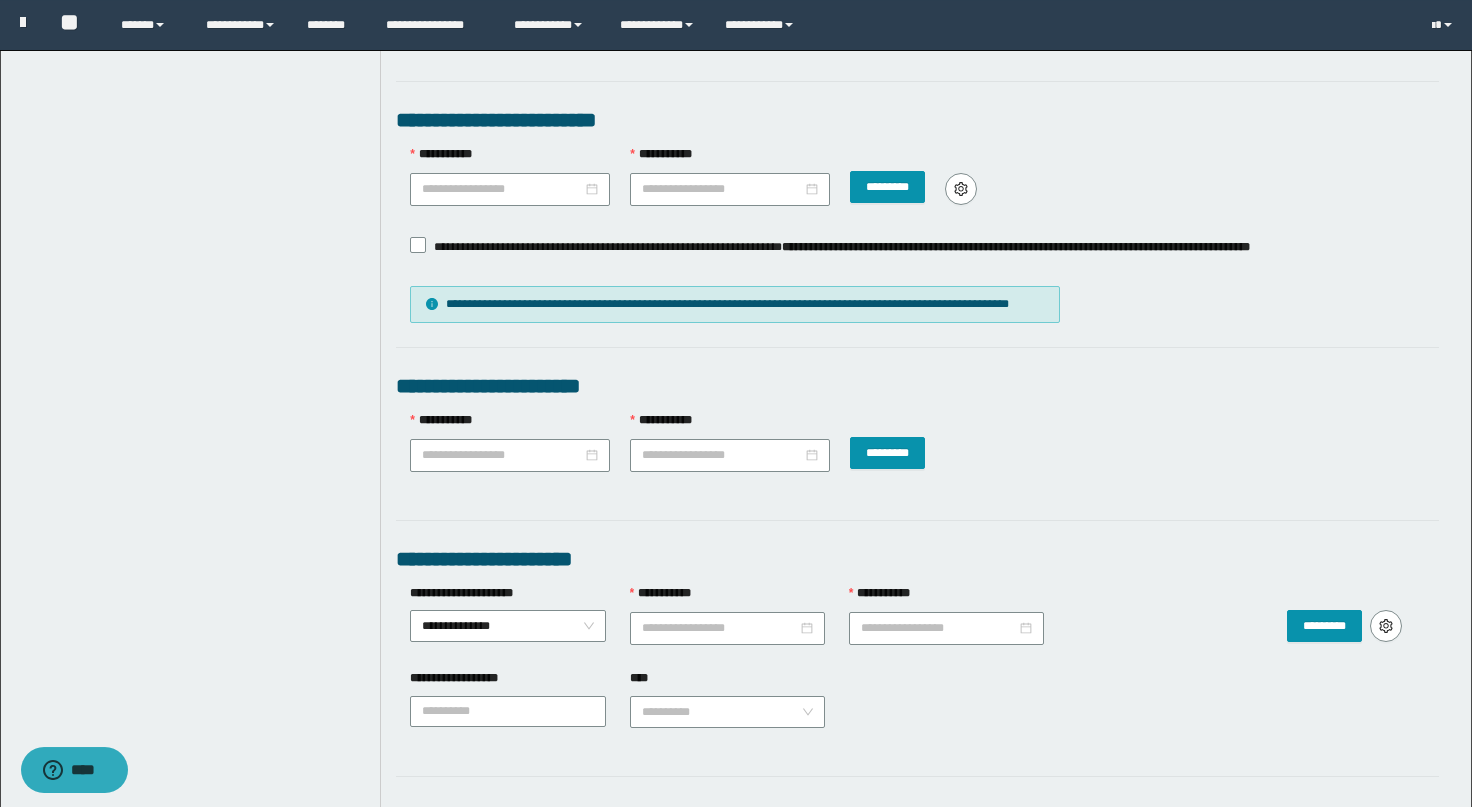 scroll, scrollTop: 690, scrollLeft: 0, axis: vertical 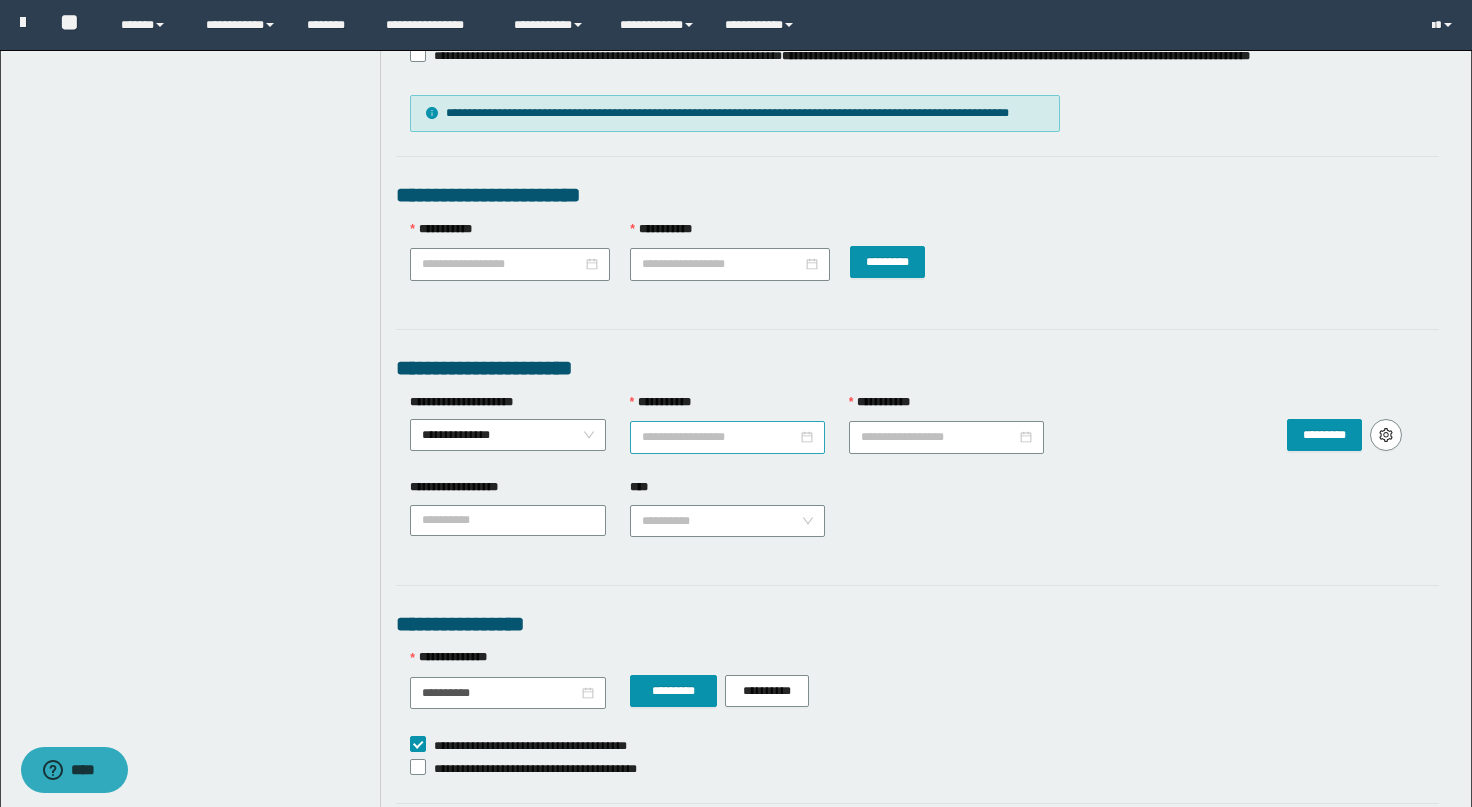 click on "**********" at bounding box center [719, 437] 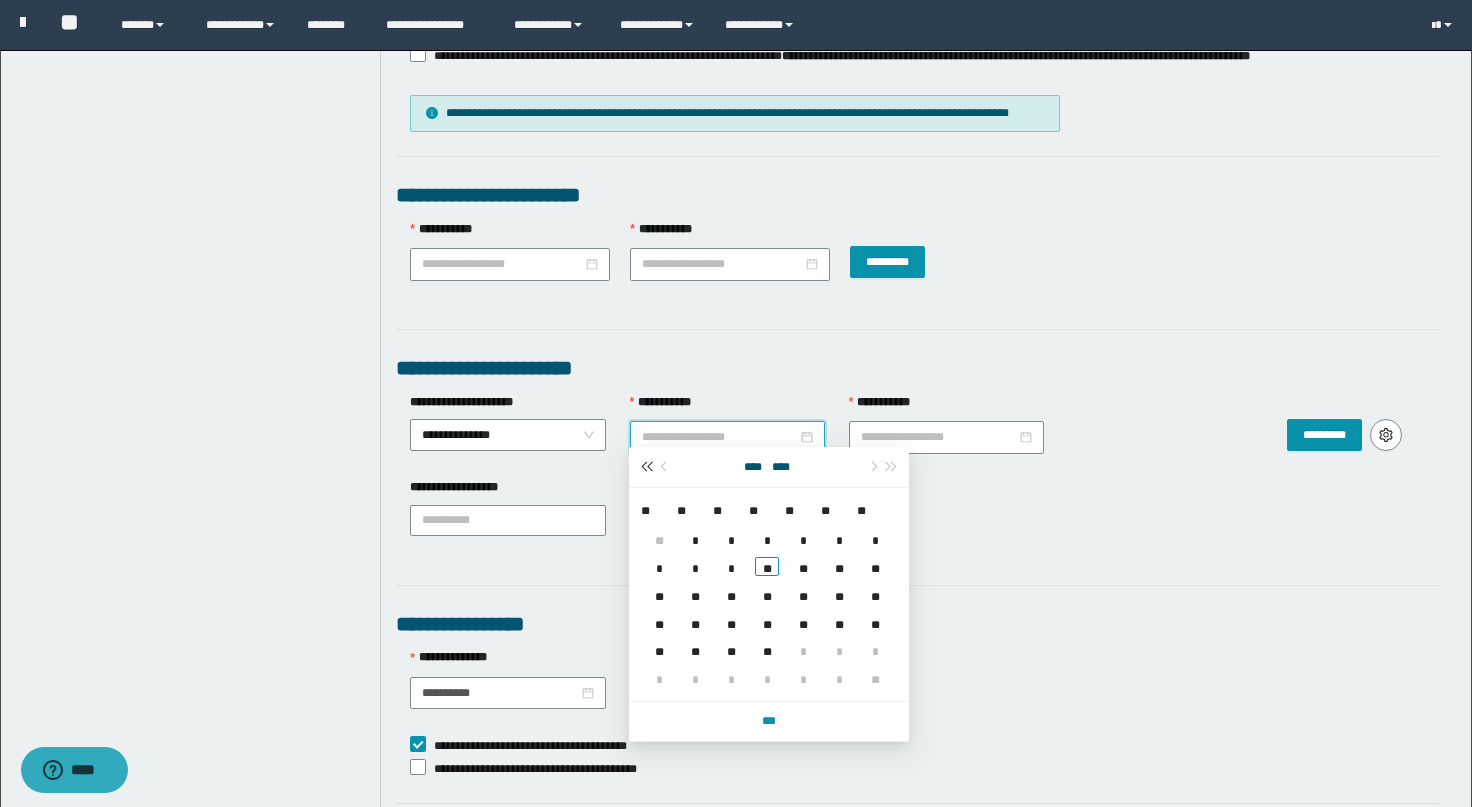 click at bounding box center [646, 467] 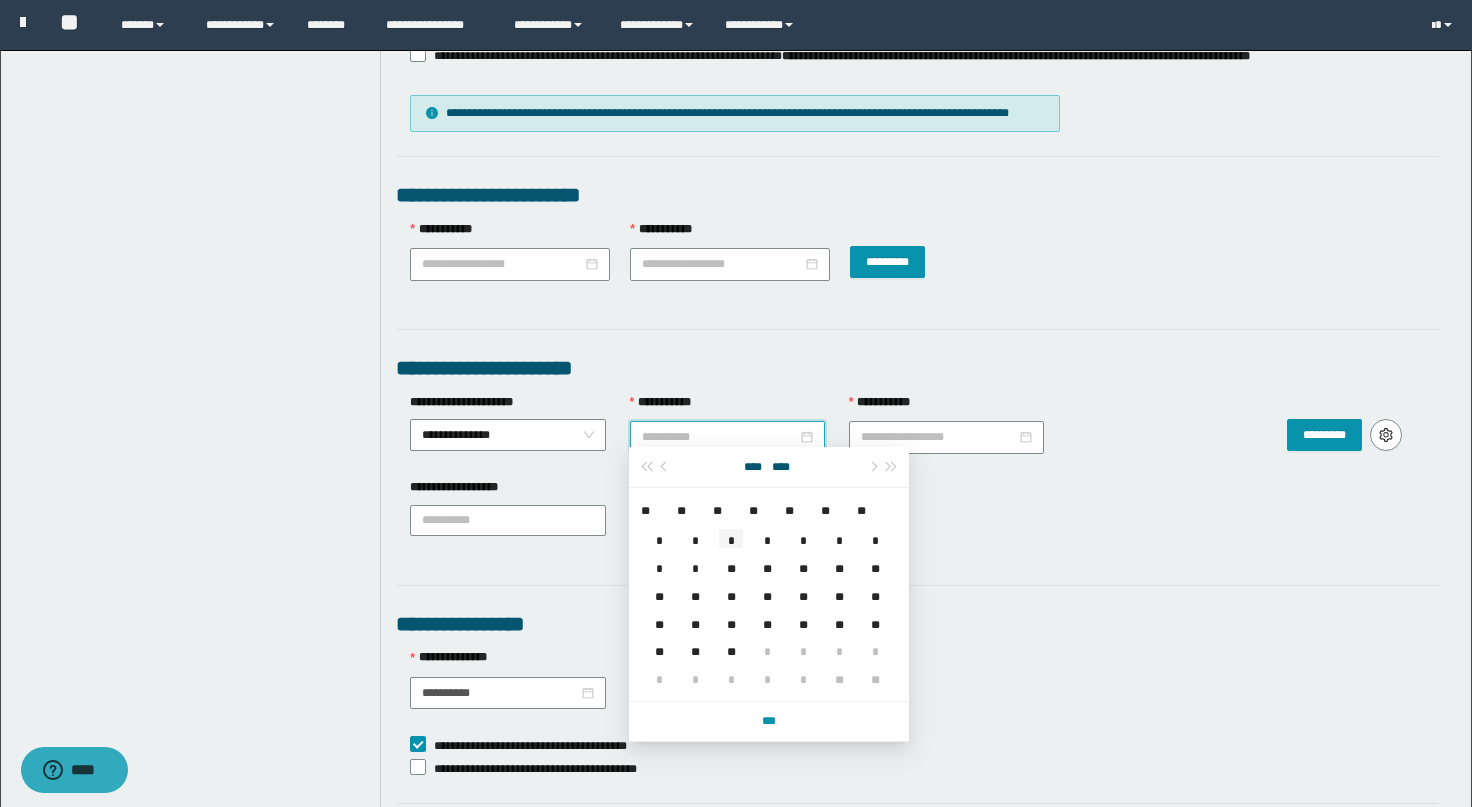 click on "*" at bounding box center (731, 538) 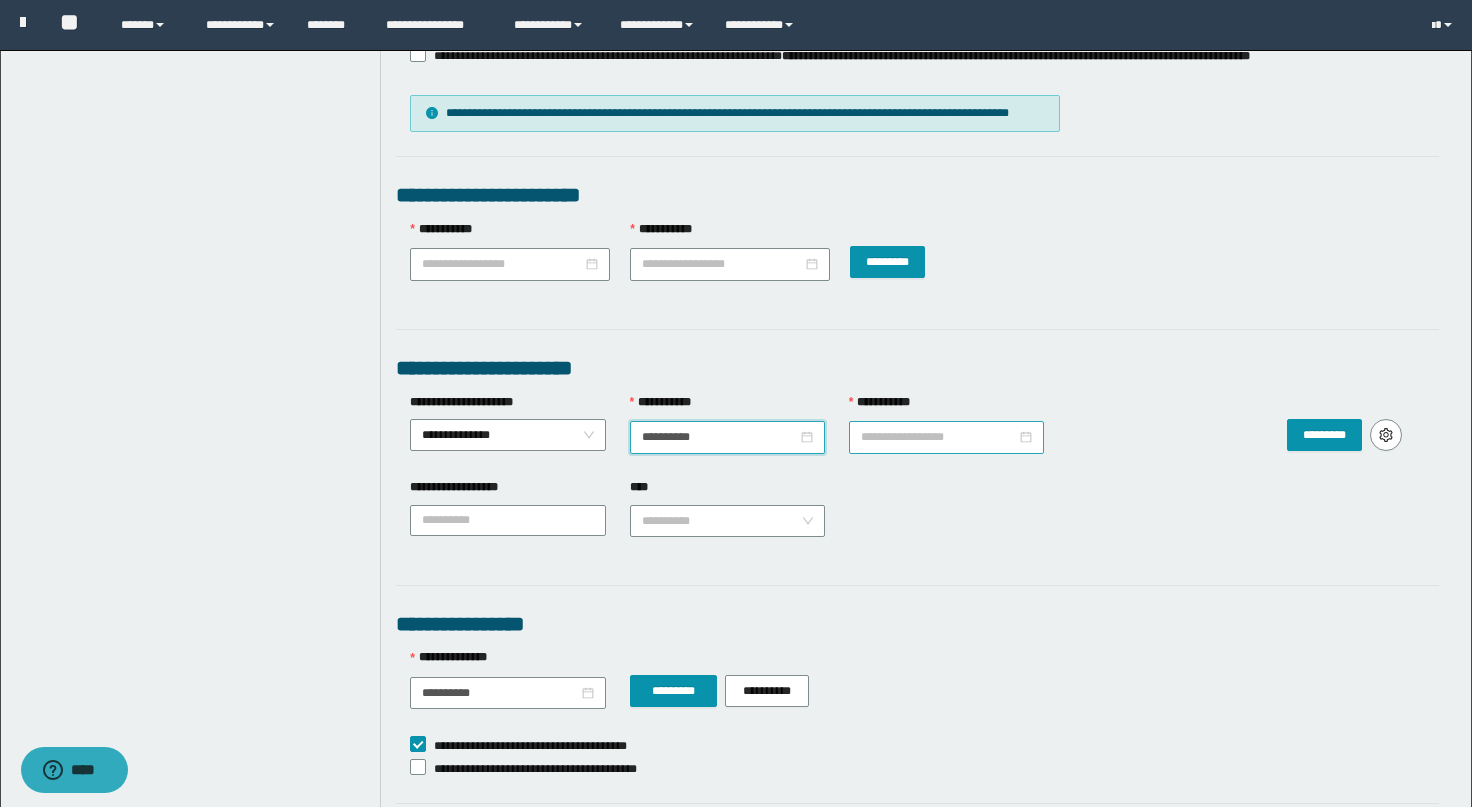click on "**********" at bounding box center (938, 437) 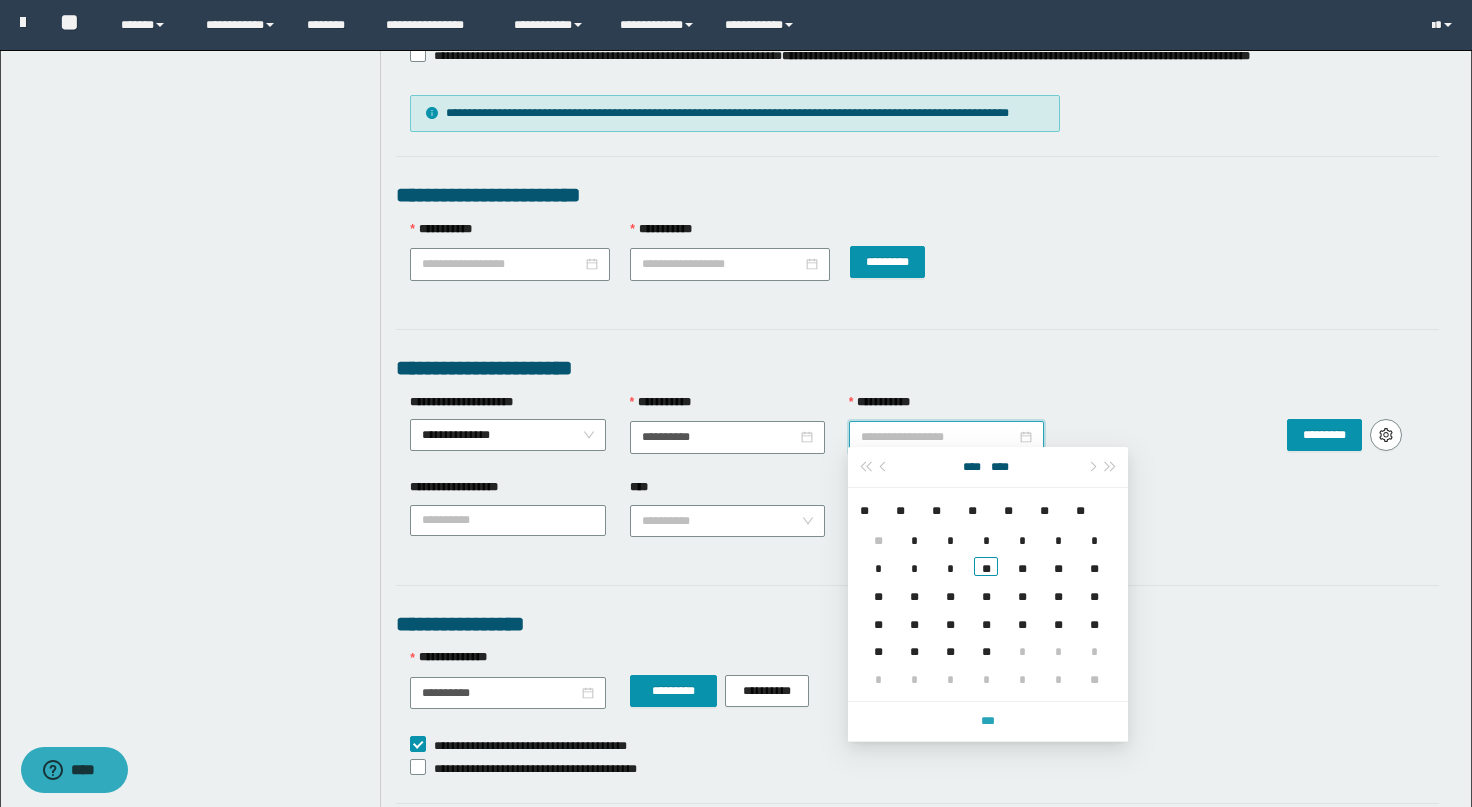 click on "***" at bounding box center (988, 721) 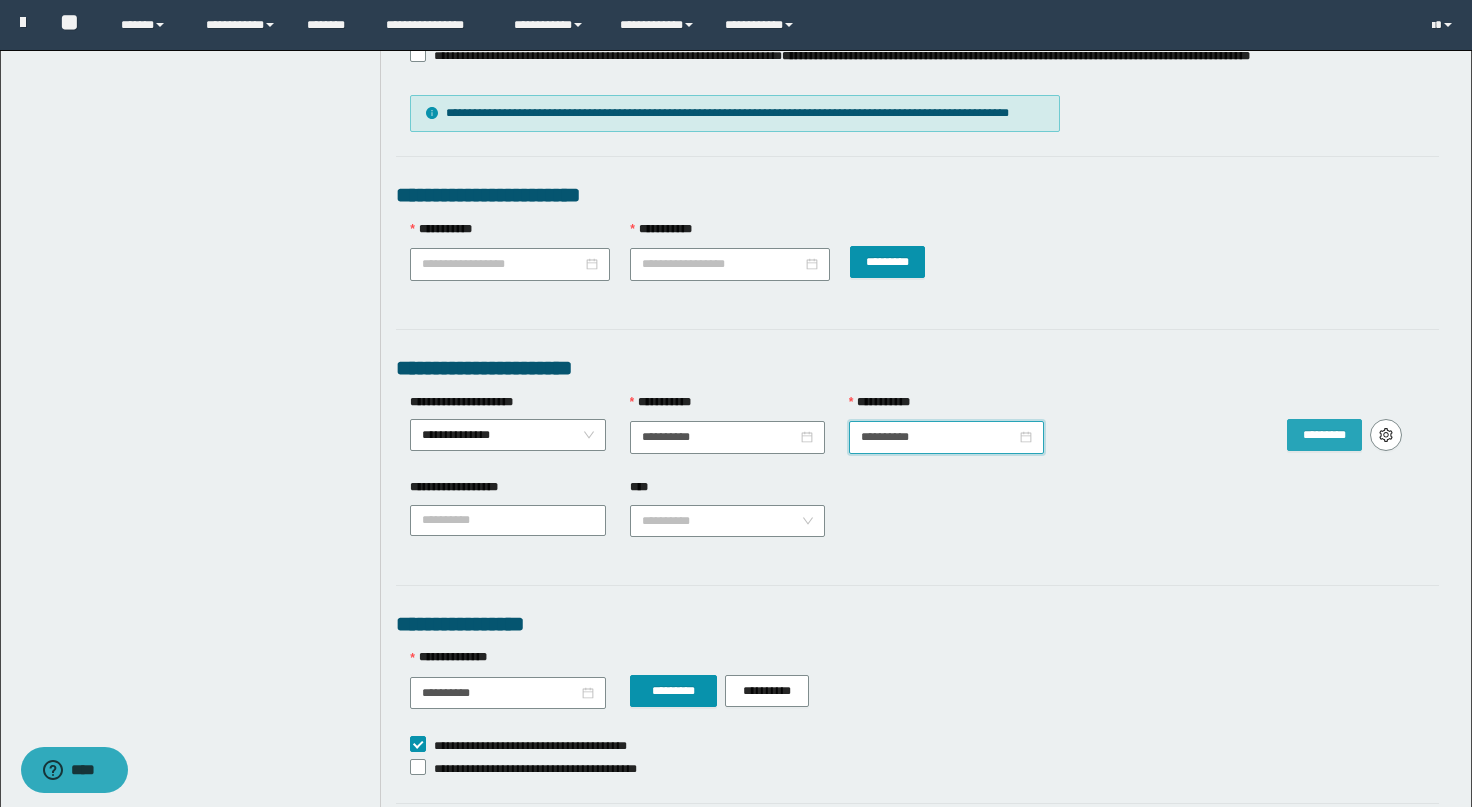 click on "*********" at bounding box center [1324, 435] 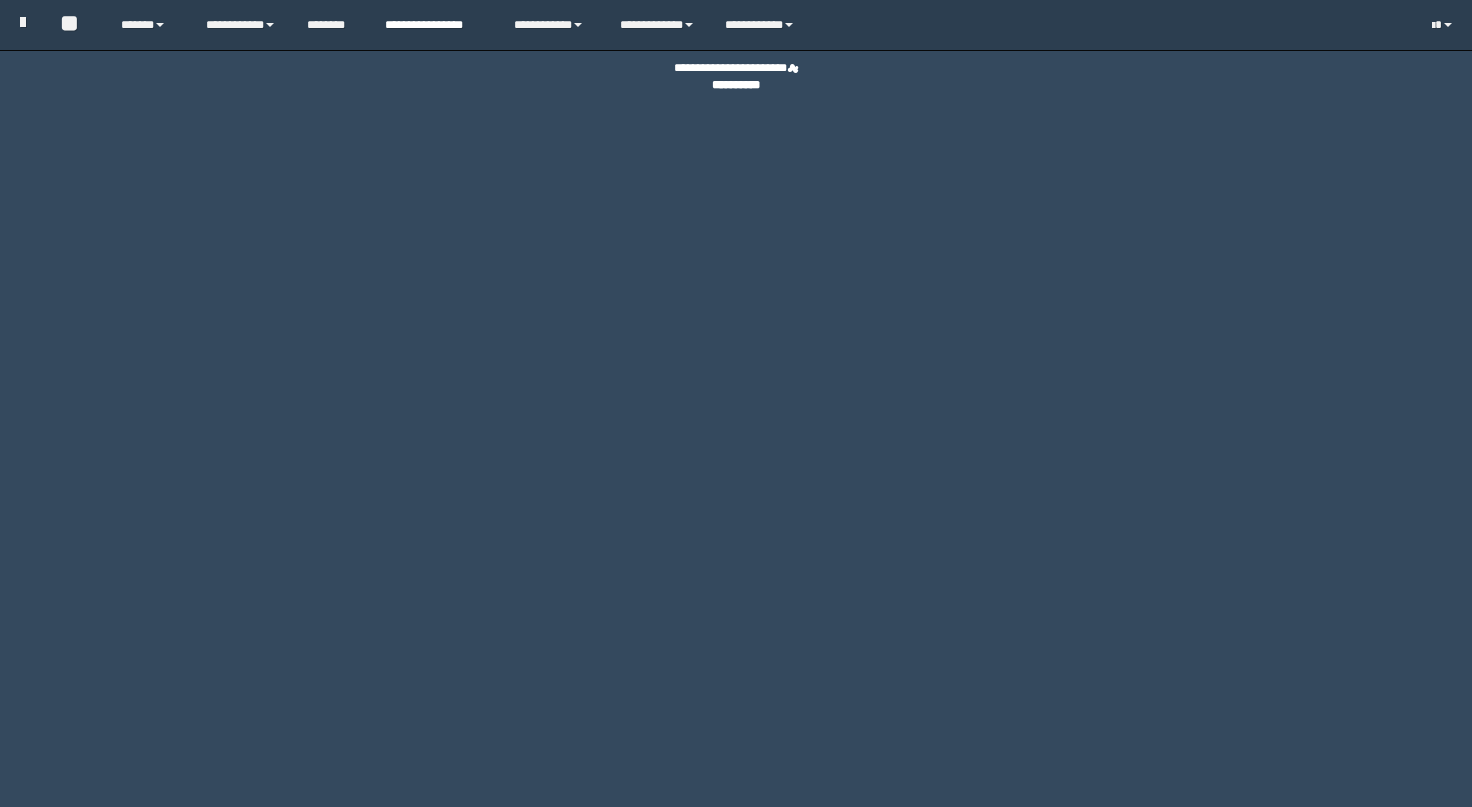 scroll, scrollTop: 0, scrollLeft: 0, axis: both 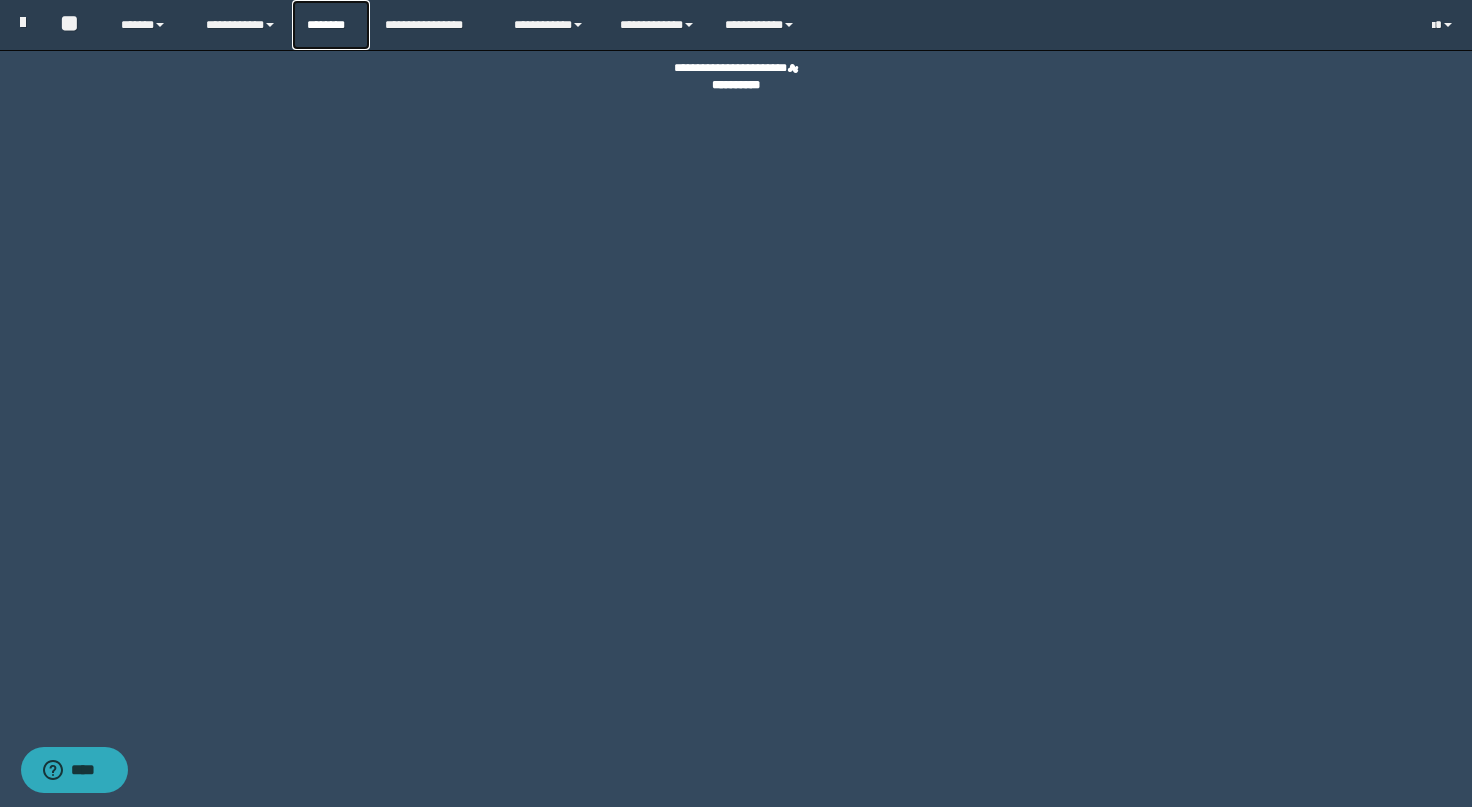 click on "********" at bounding box center (331, 25) 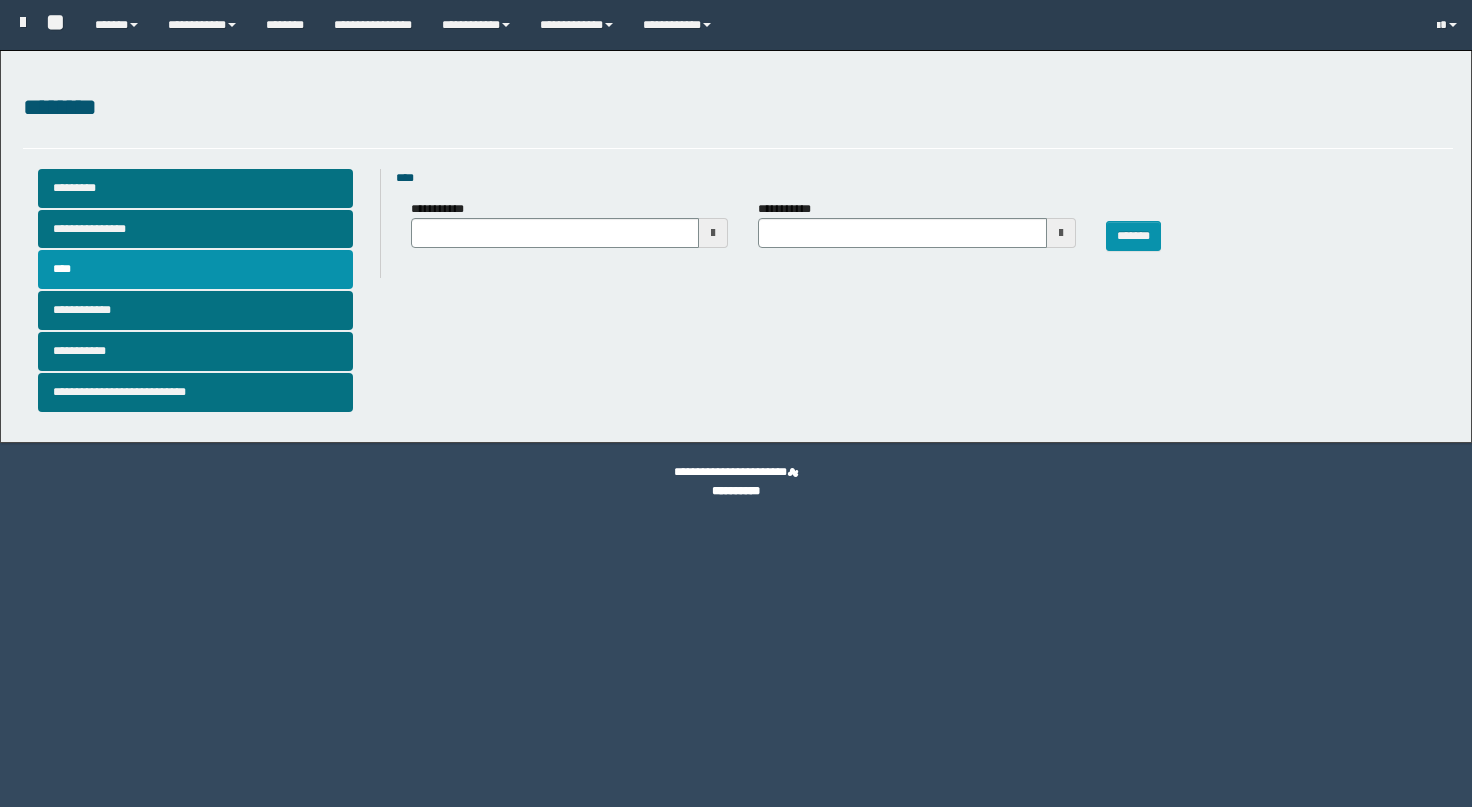 scroll, scrollTop: 0, scrollLeft: 0, axis: both 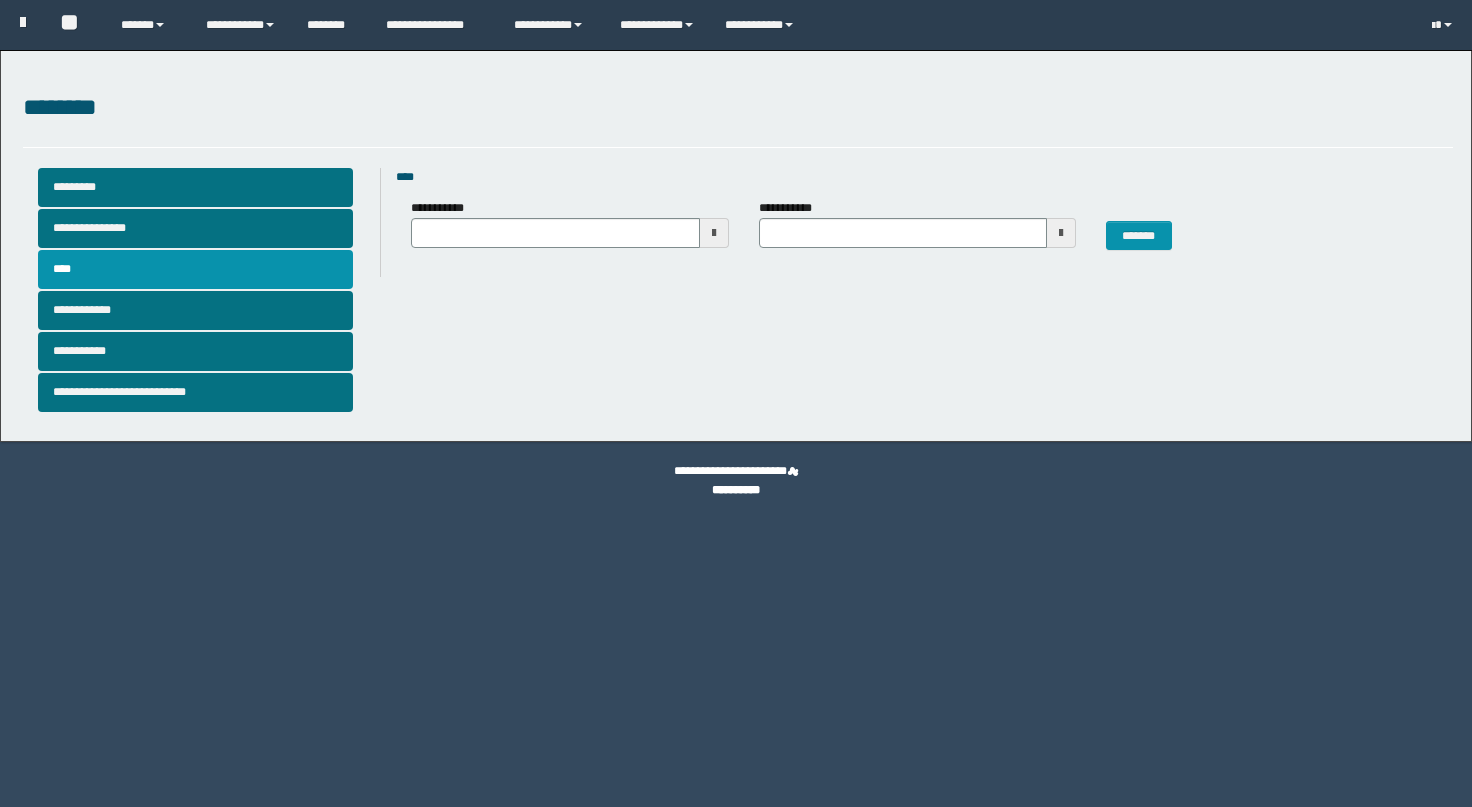 click on "**********" at bounding box center (569, 231) 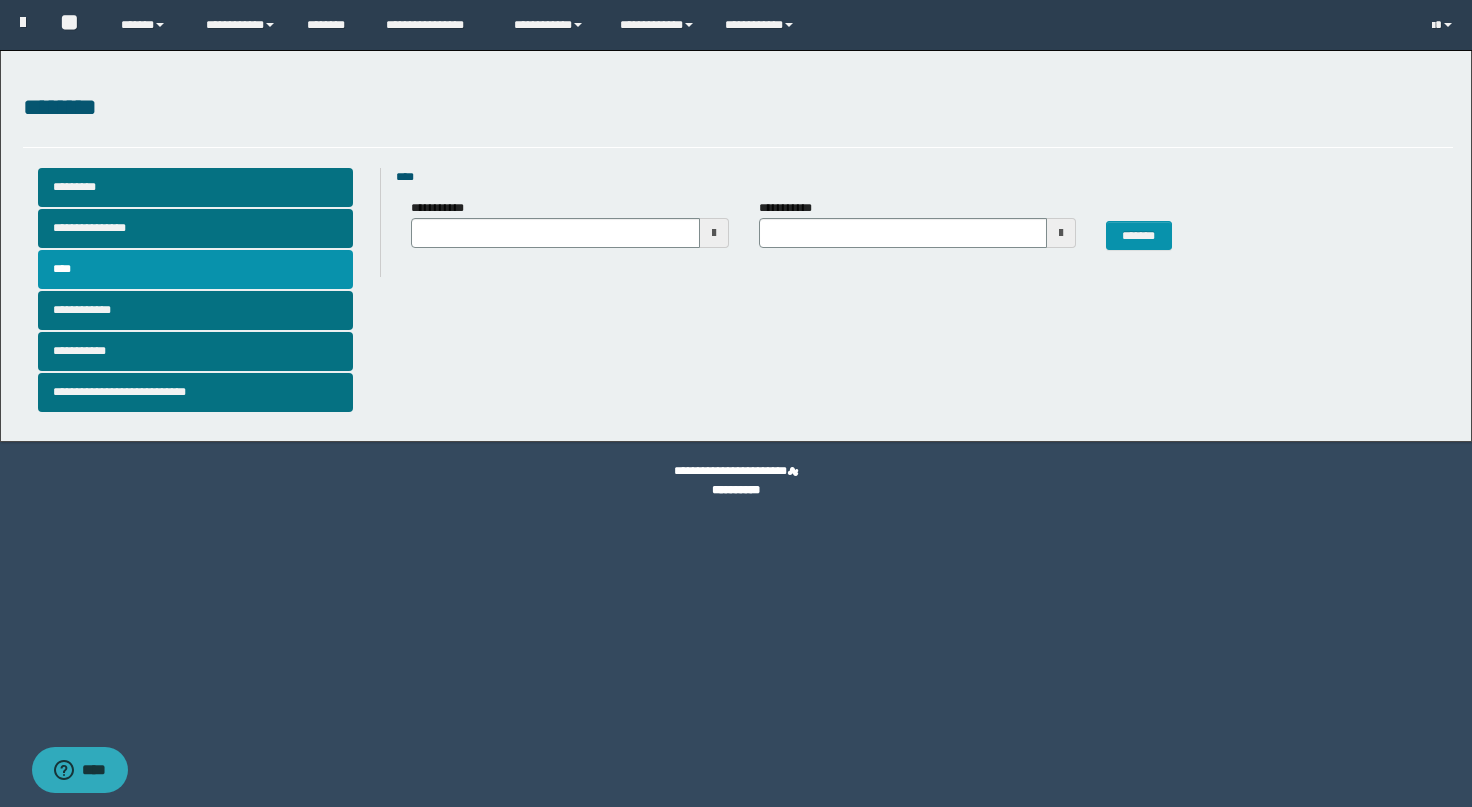 scroll, scrollTop: 0, scrollLeft: 0, axis: both 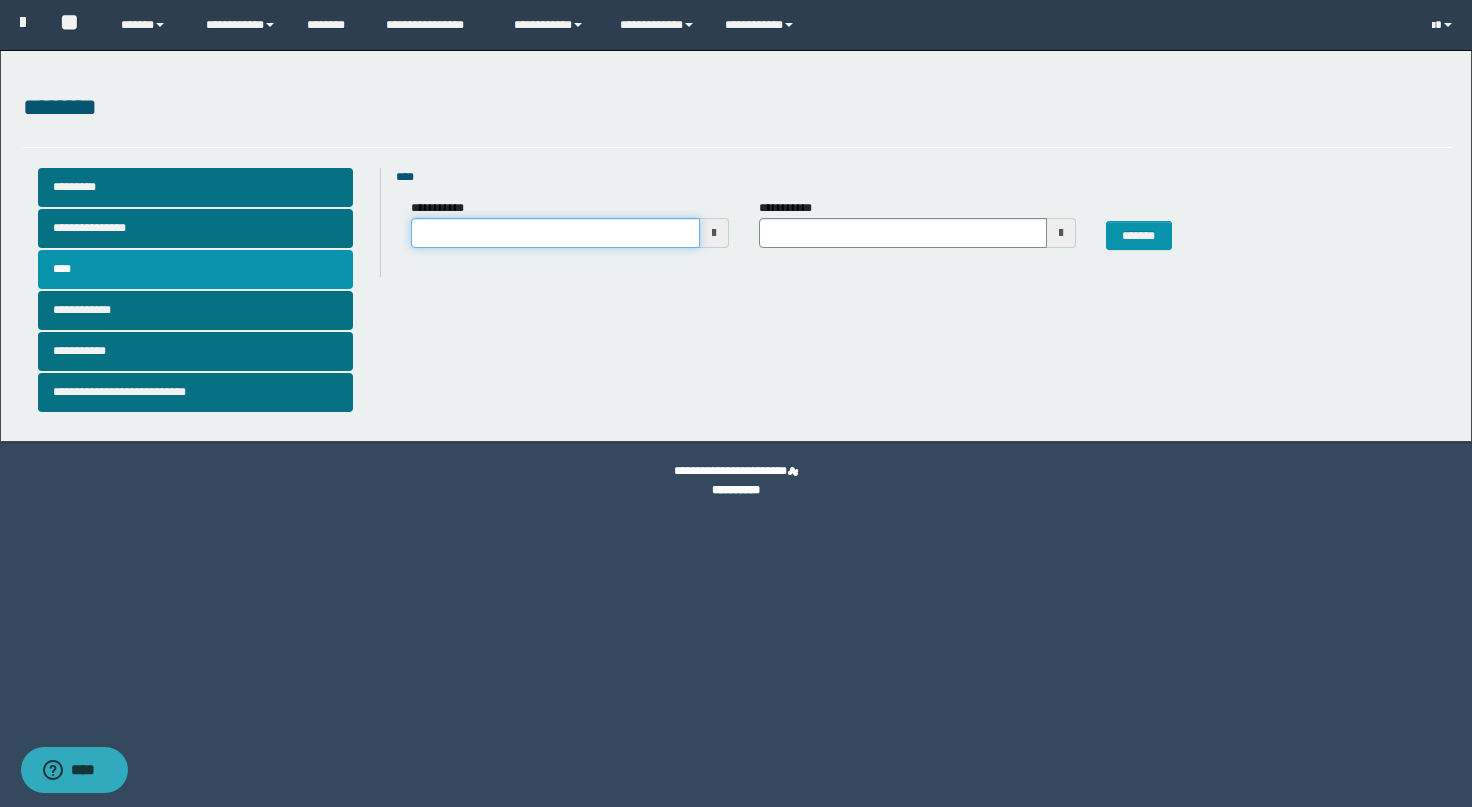 click on "**********" at bounding box center (555, 233) 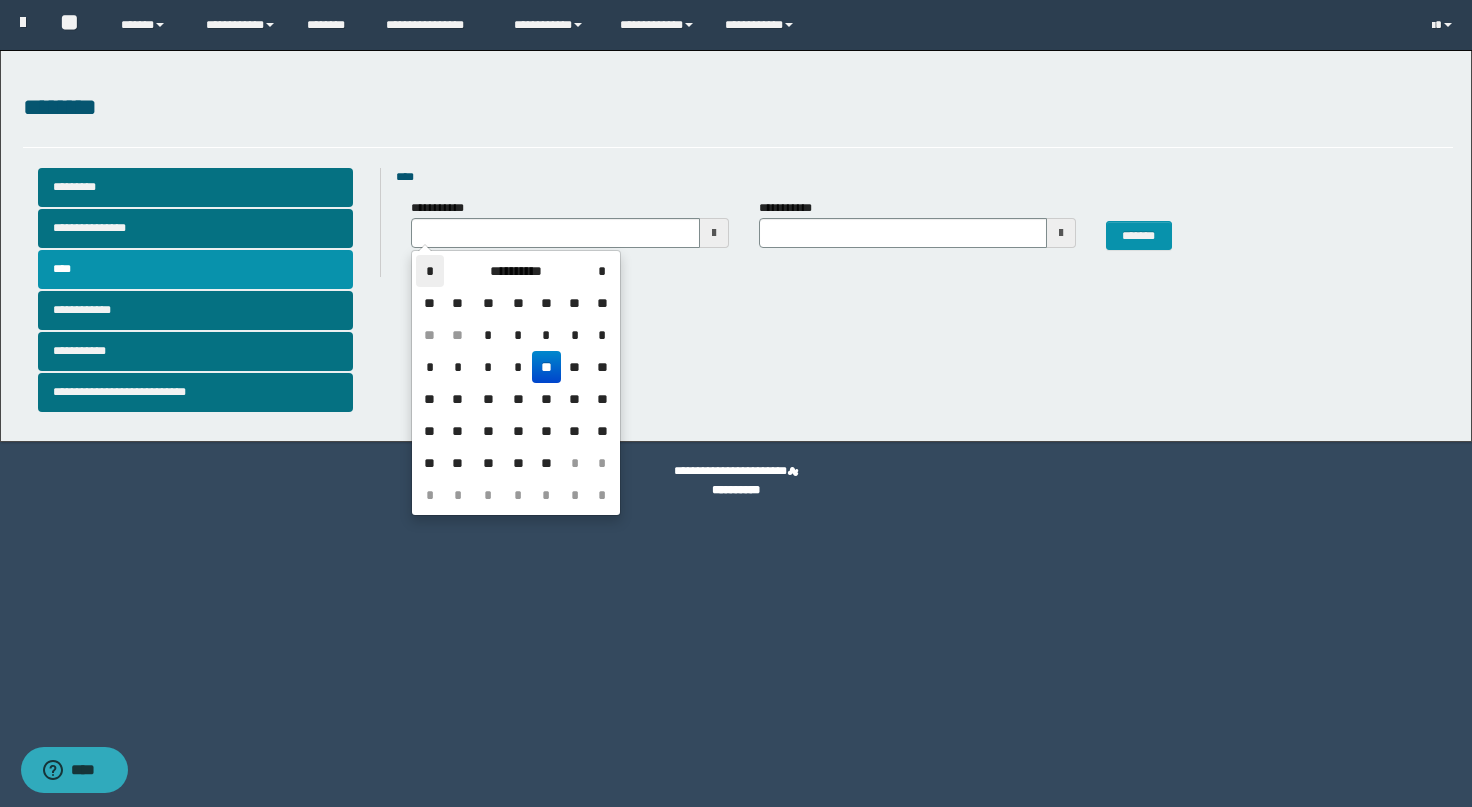 click on "*" at bounding box center (430, 271) 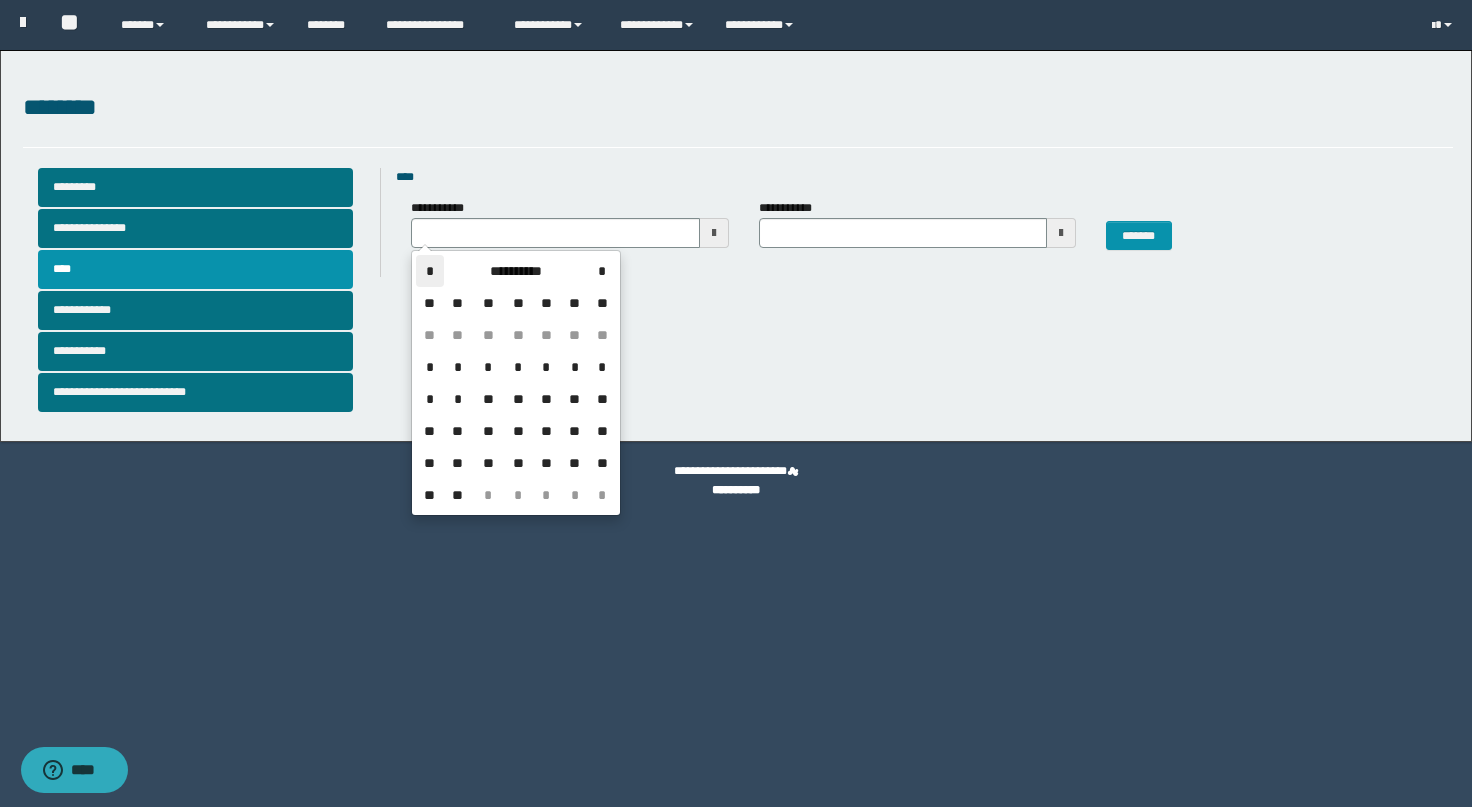 click on "*" at bounding box center [430, 271] 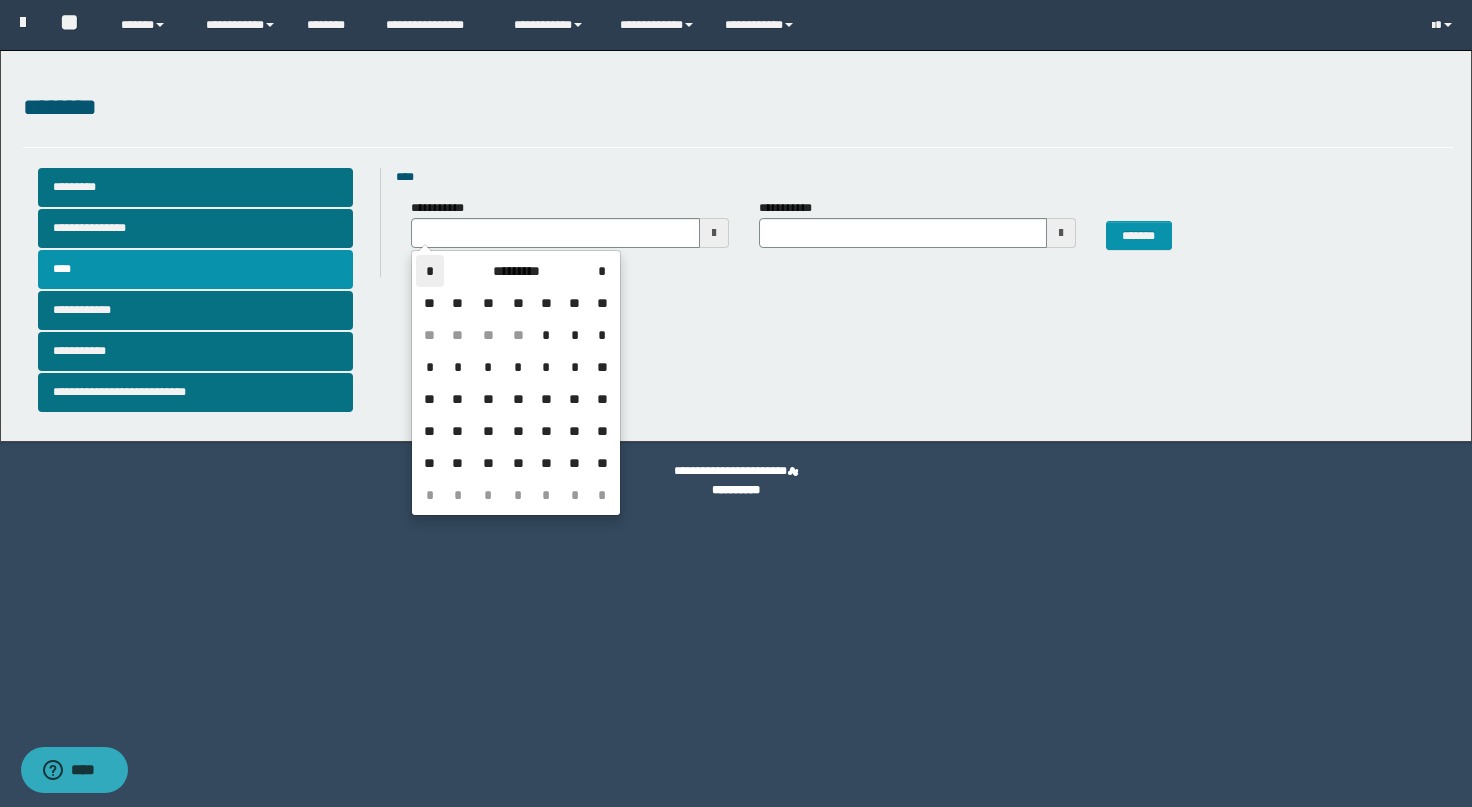 click on "*" at bounding box center (430, 271) 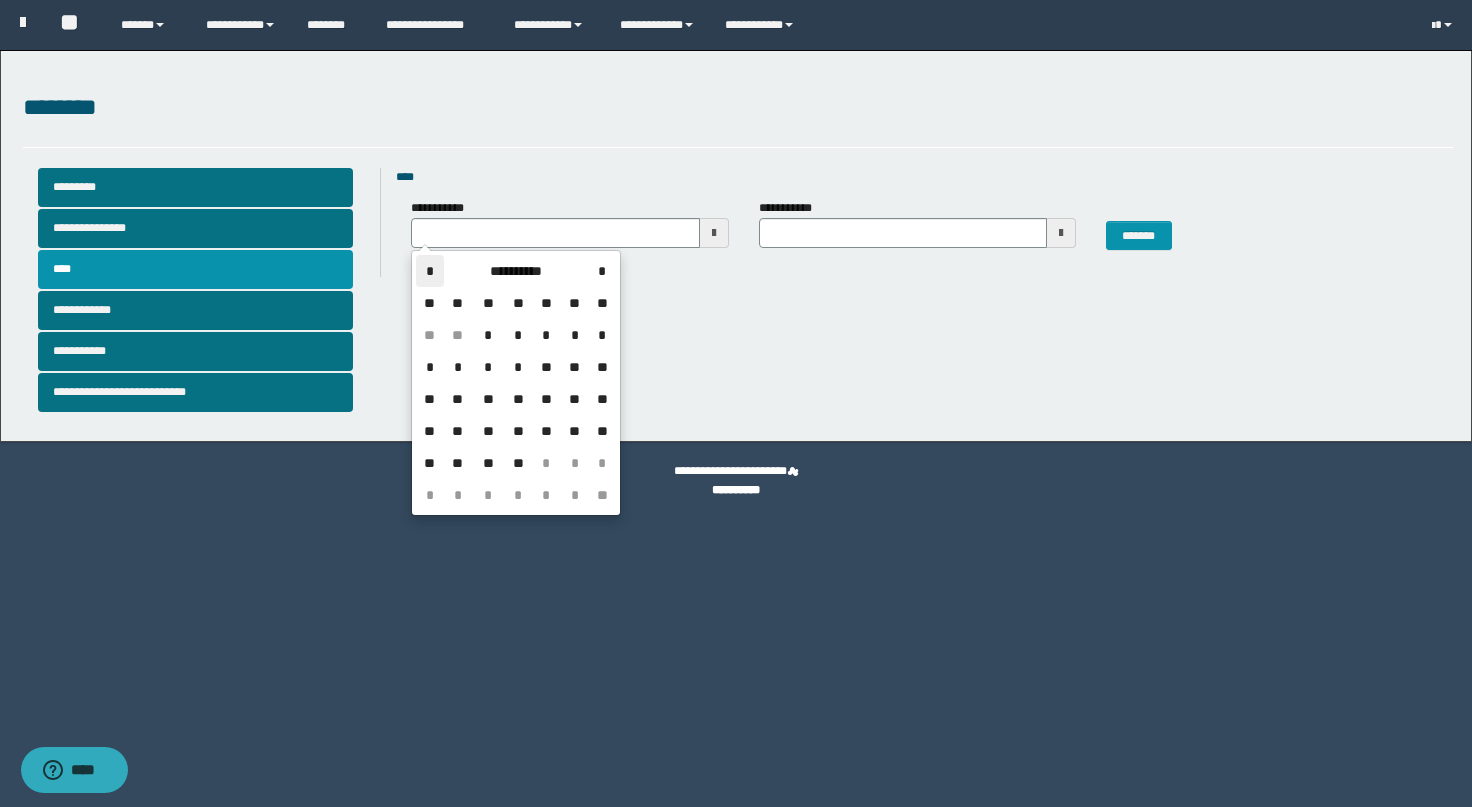 click on "*" at bounding box center [430, 271] 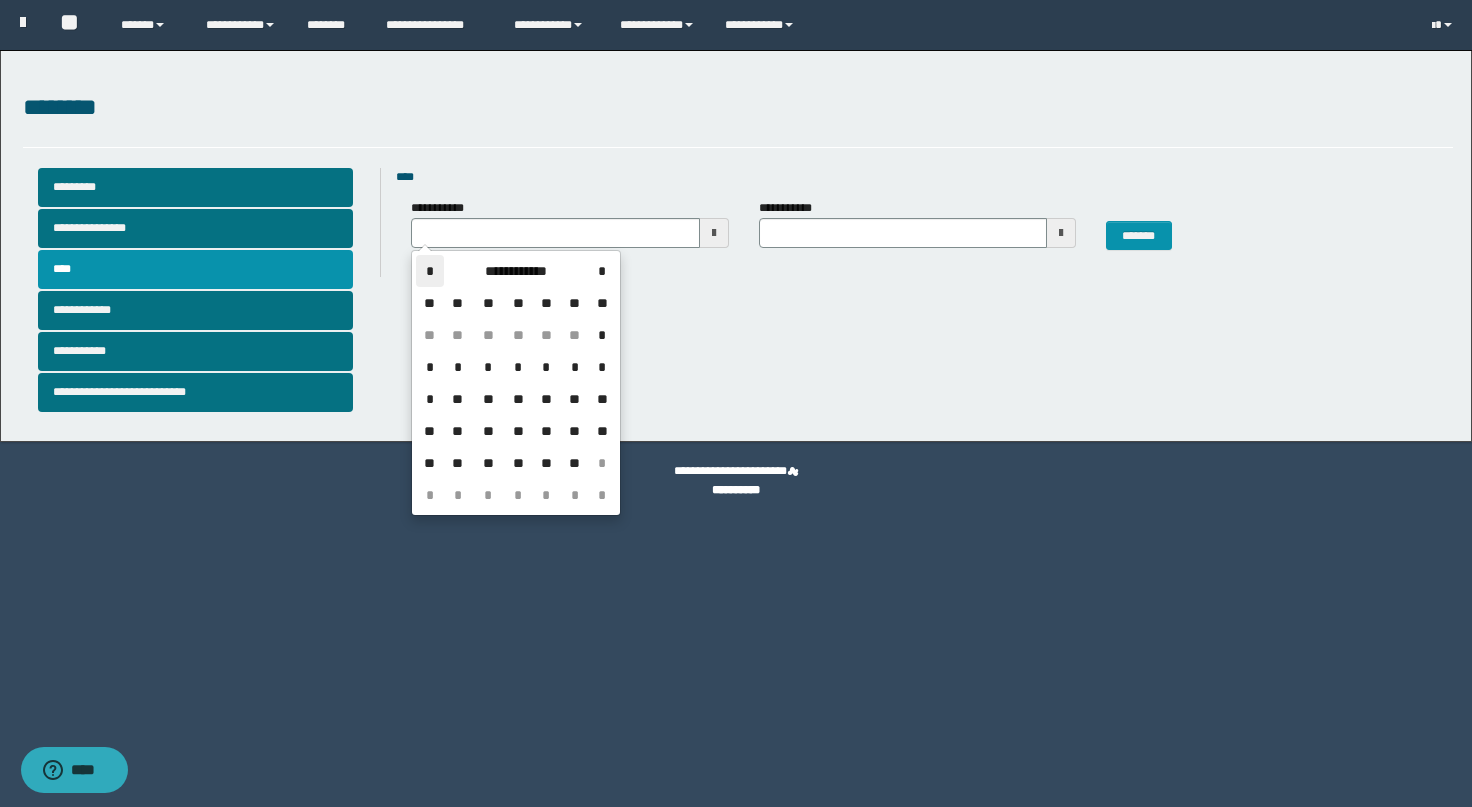 click on "*" at bounding box center [430, 271] 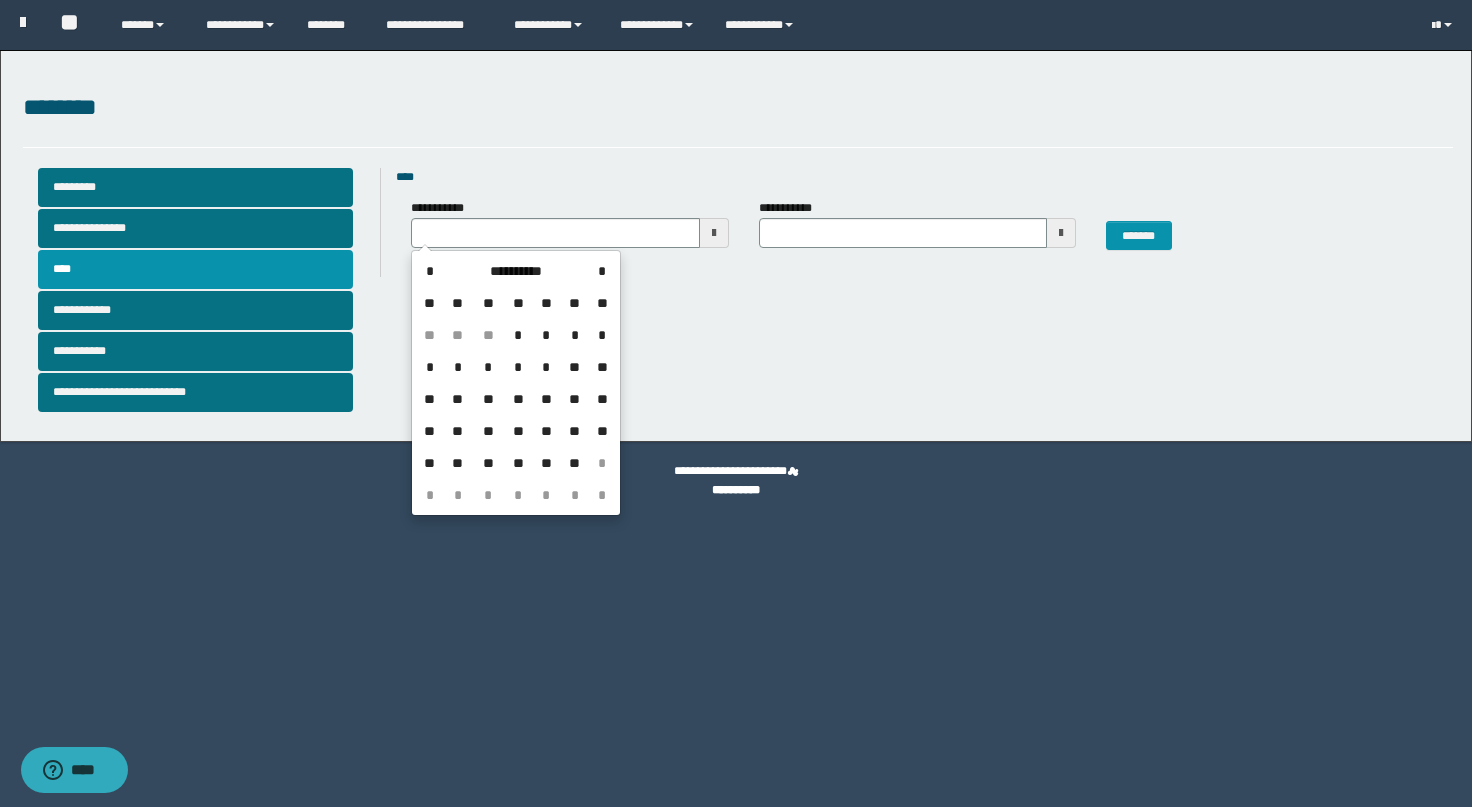 click on "**" at bounding box center [488, 431] 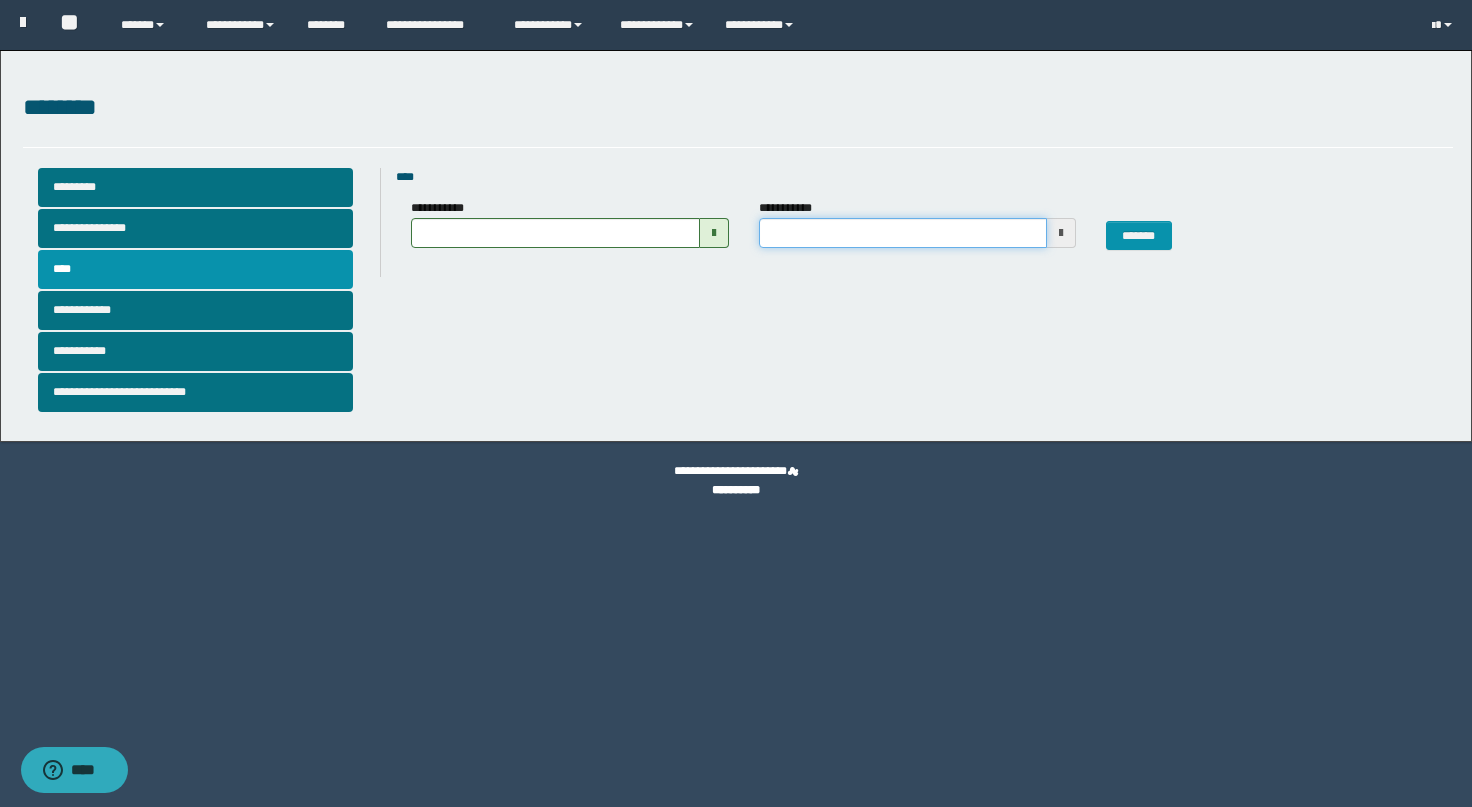 click on "**********" at bounding box center [903, 233] 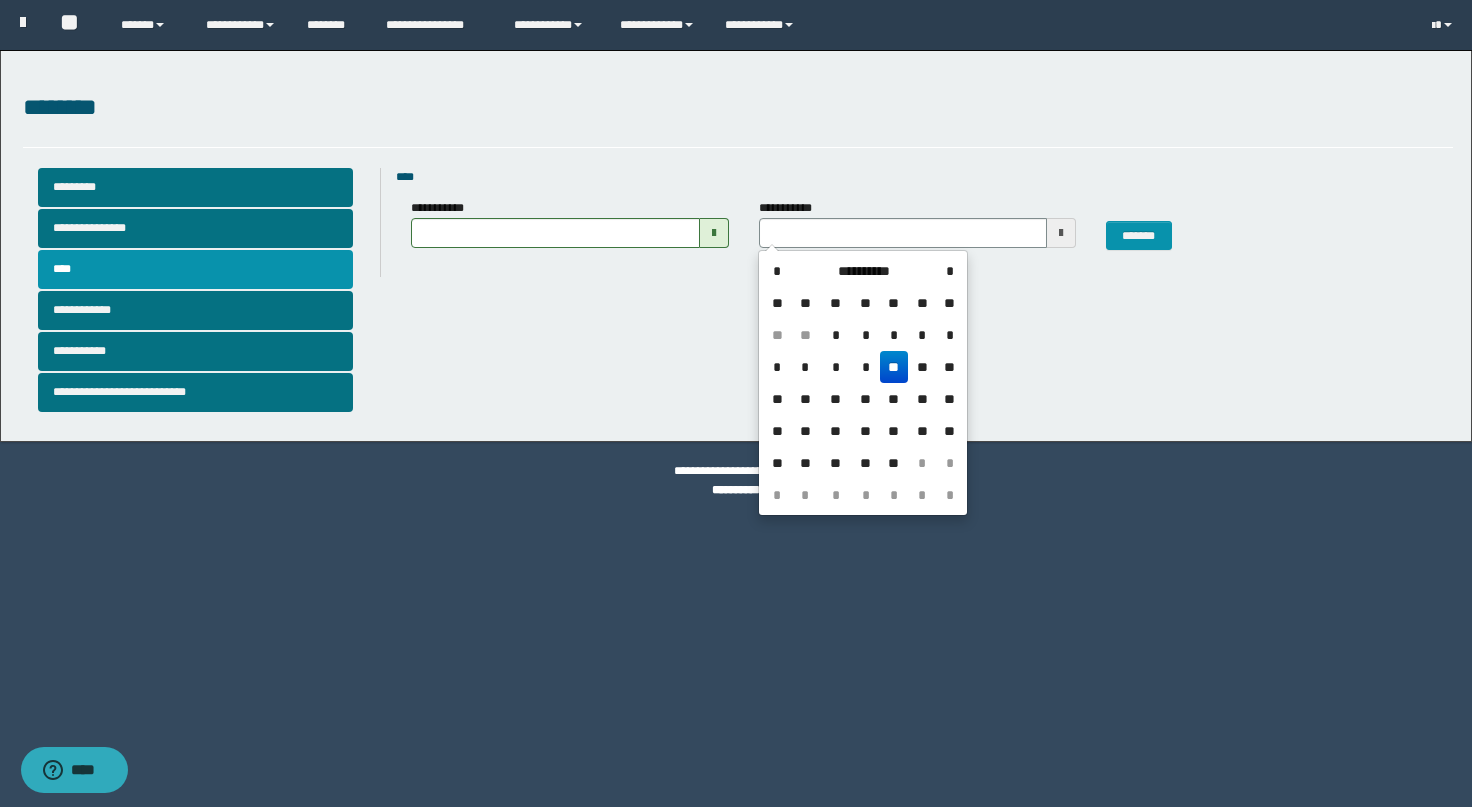 click on "**" at bounding box center [894, 367] 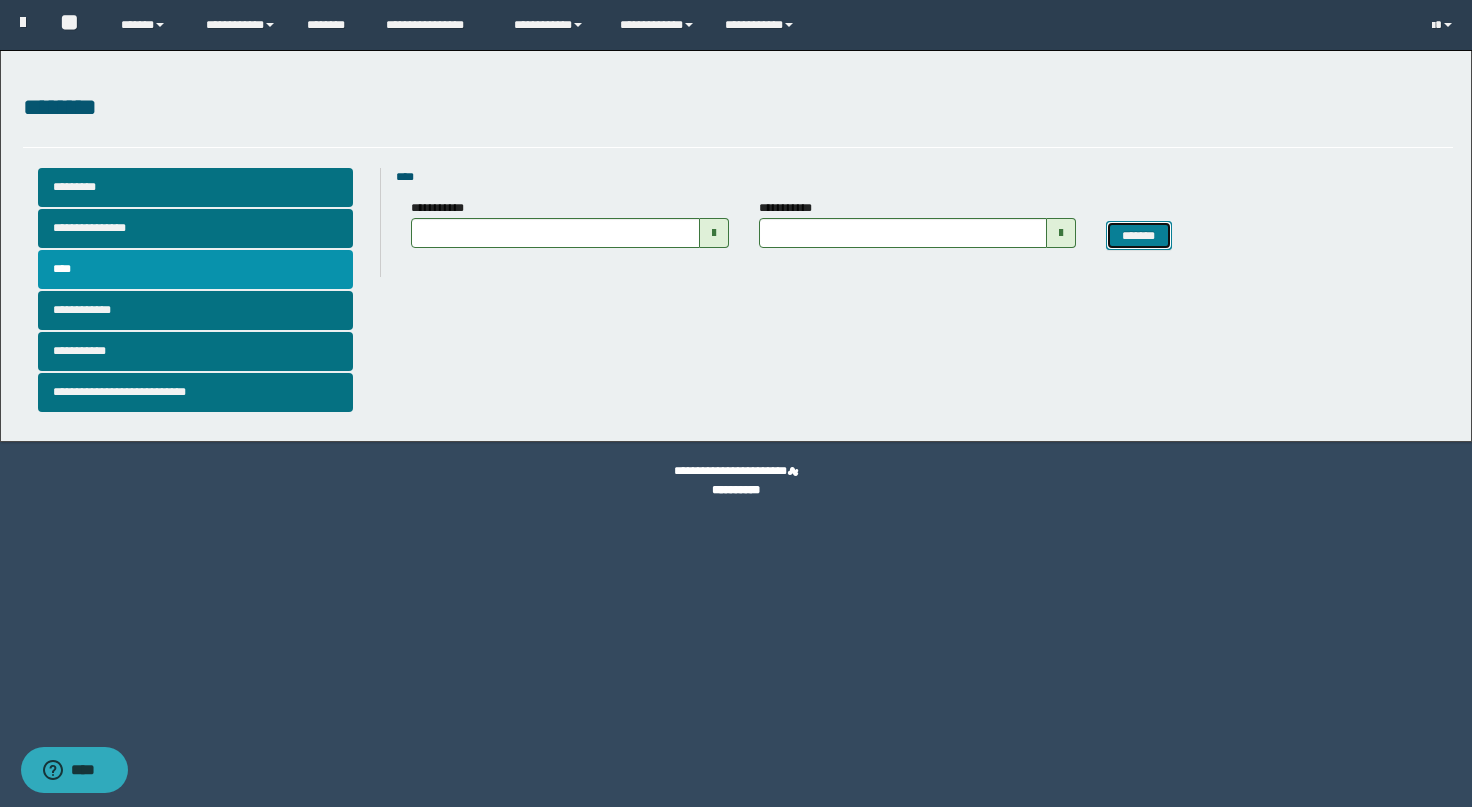 click on "*******" at bounding box center [1139, 236] 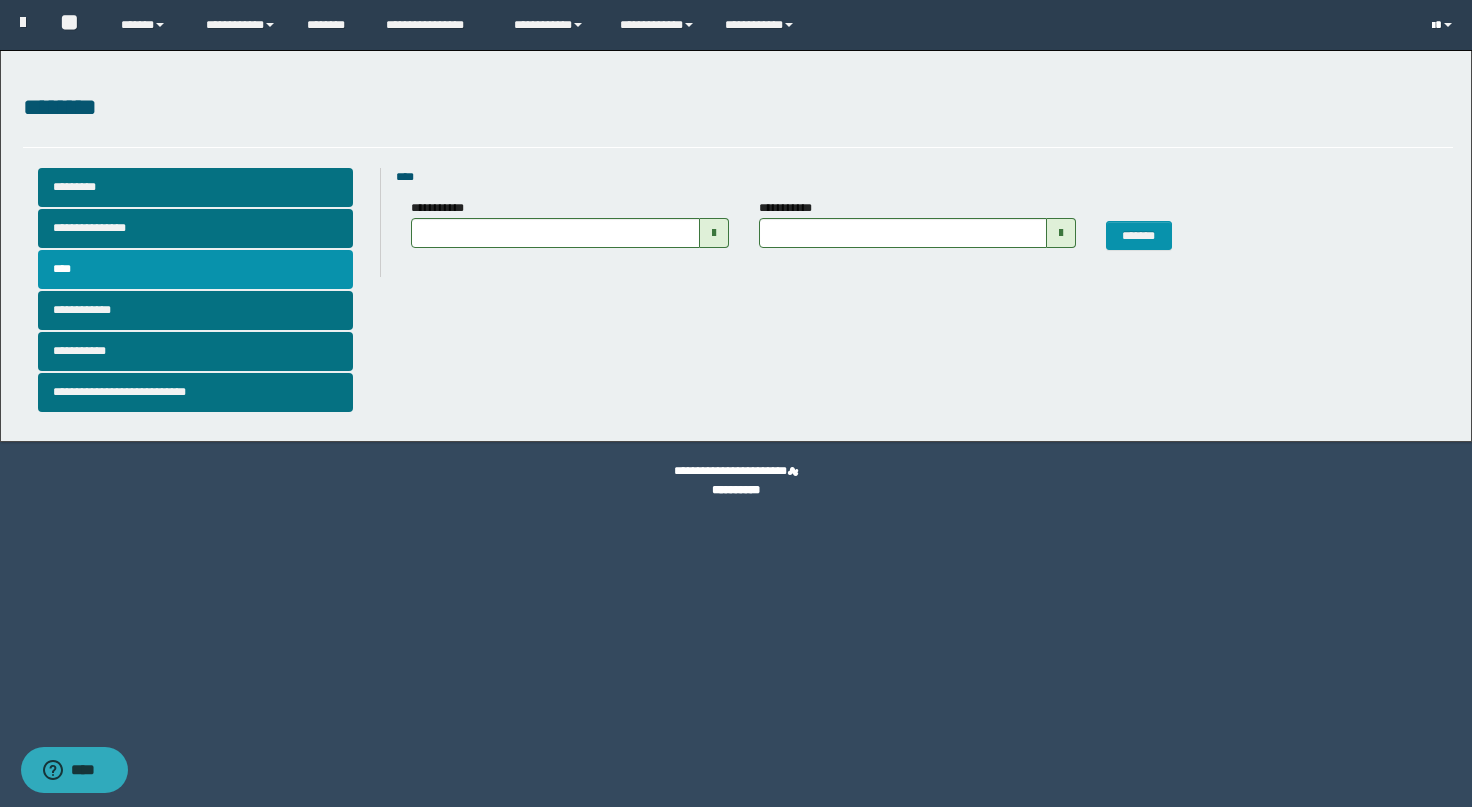click at bounding box center (1444, 25) 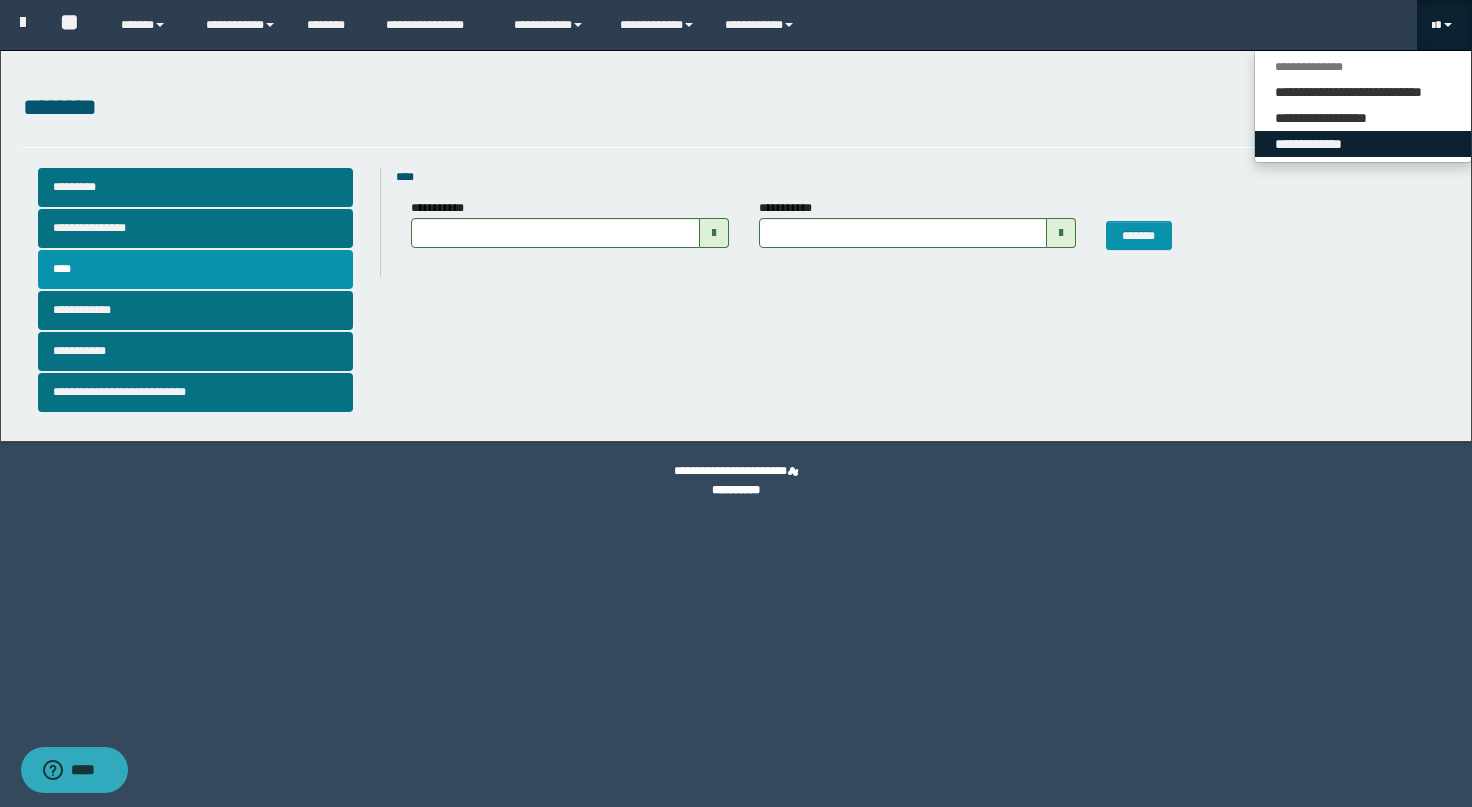 click on "**********" at bounding box center [1363, 144] 